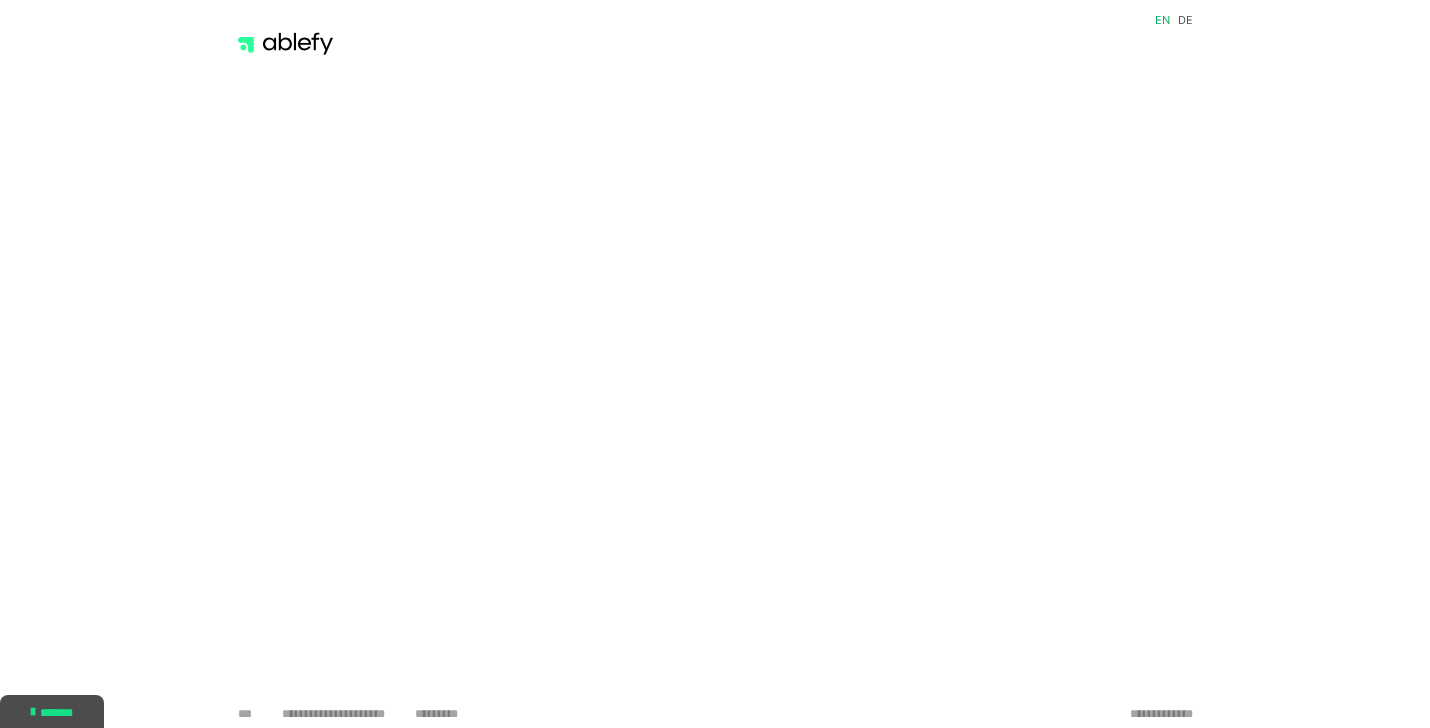 scroll, scrollTop: 0, scrollLeft: 0, axis: both 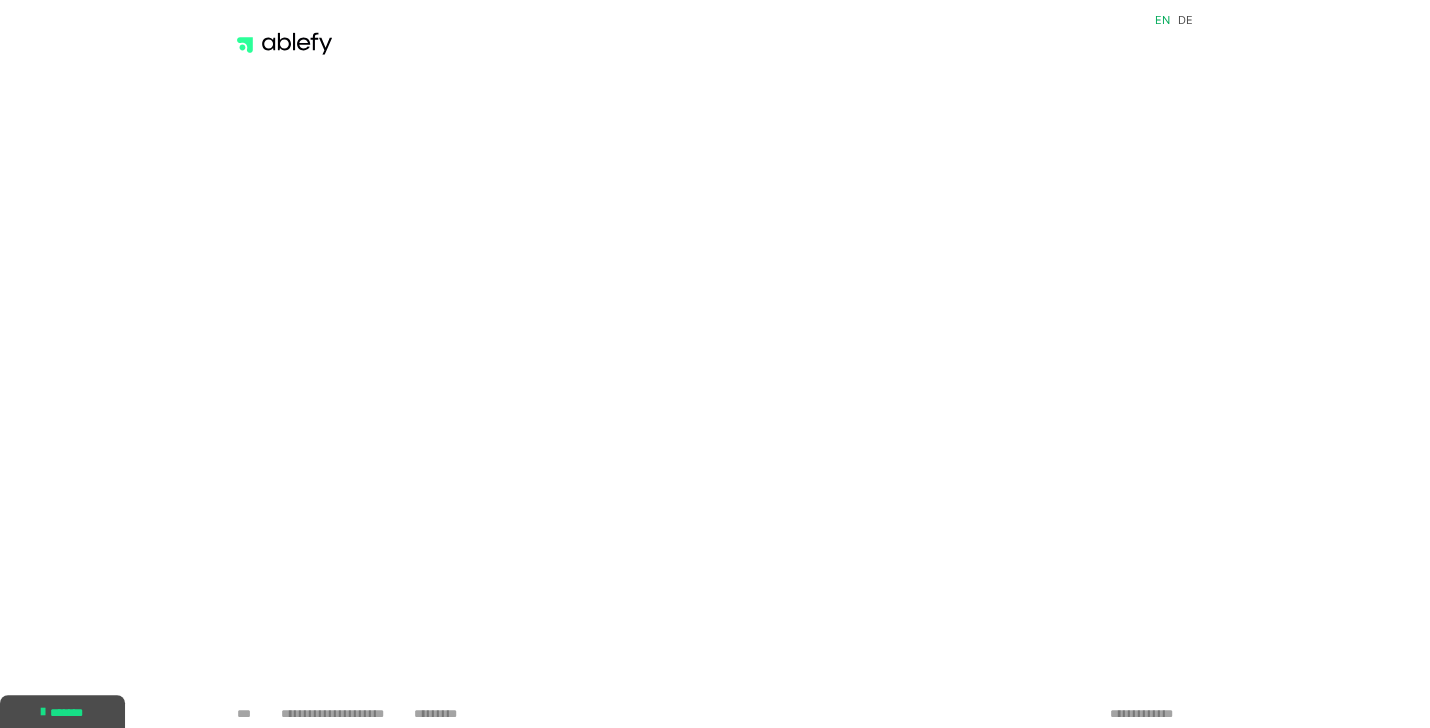 click at bounding box center [284, 44] 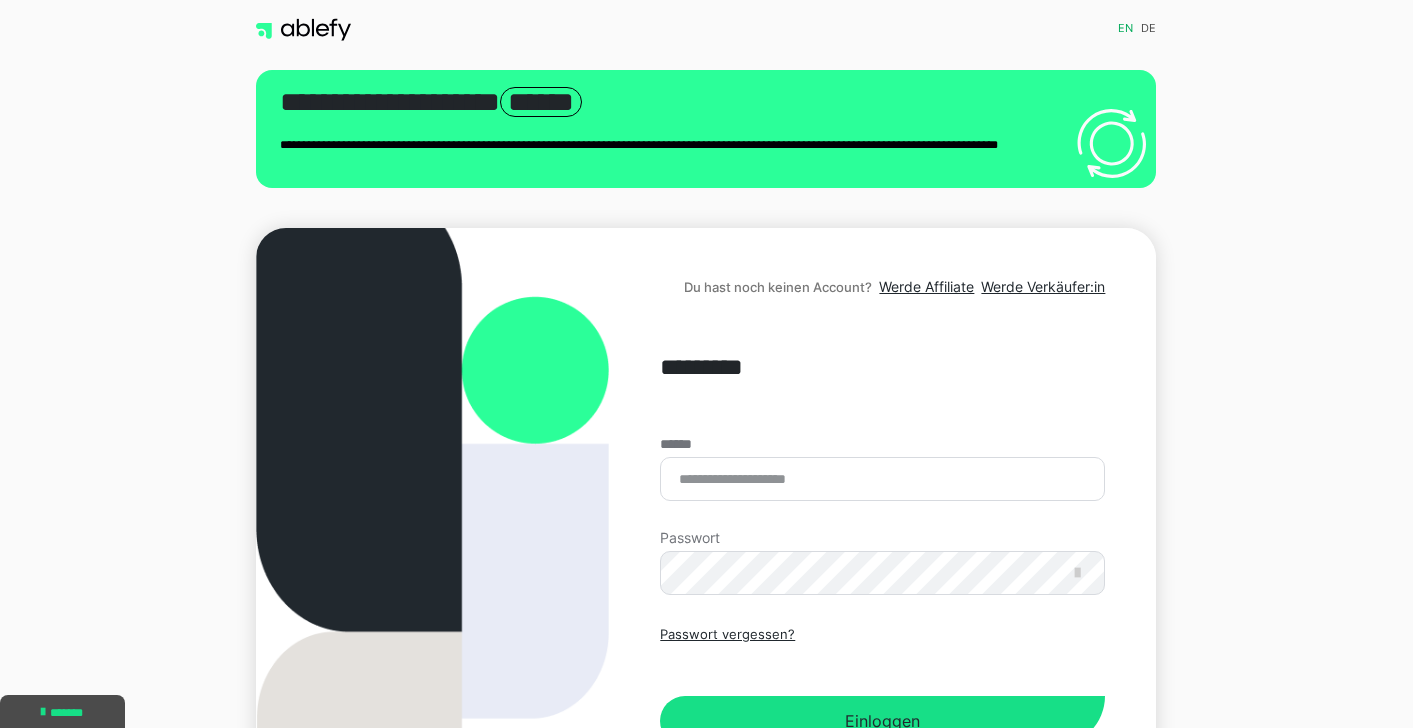 scroll, scrollTop: 0, scrollLeft: 0, axis: both 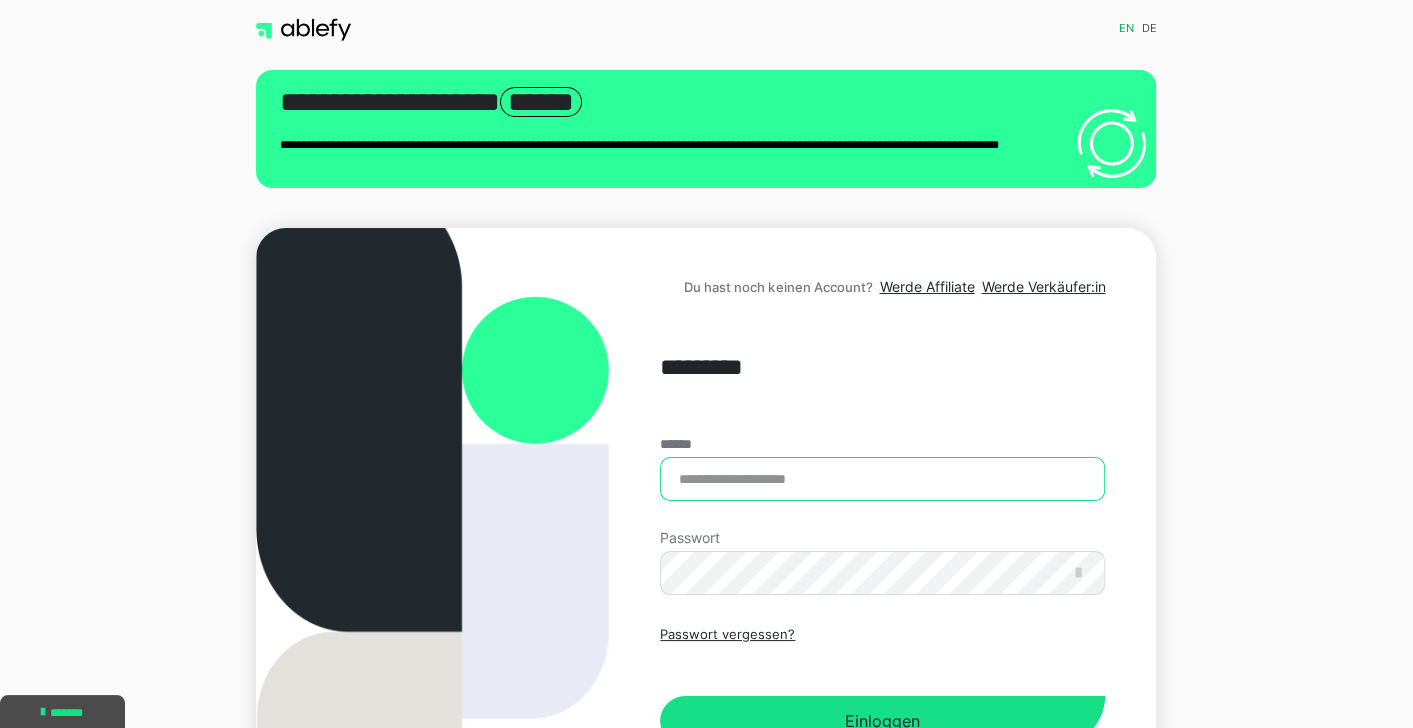 click on "******" at bounding box center [882, 479] 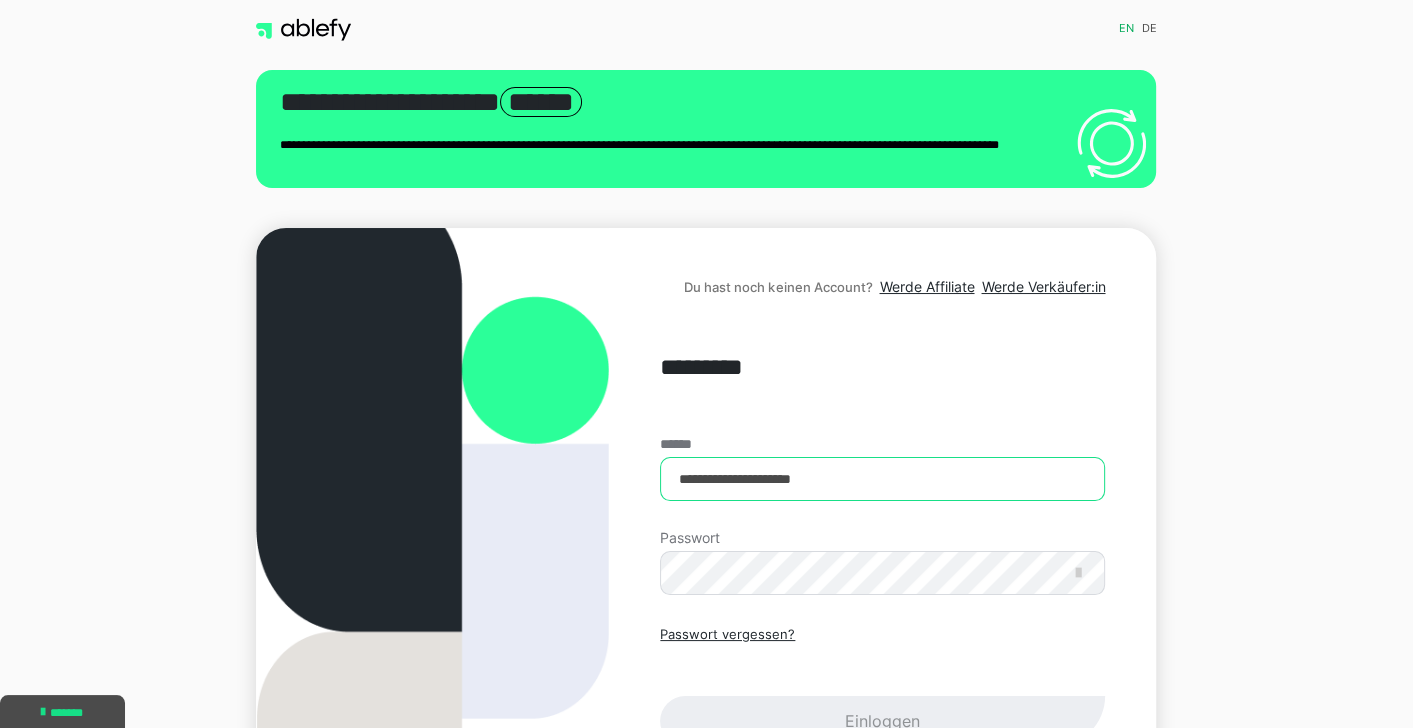 type on "**********" 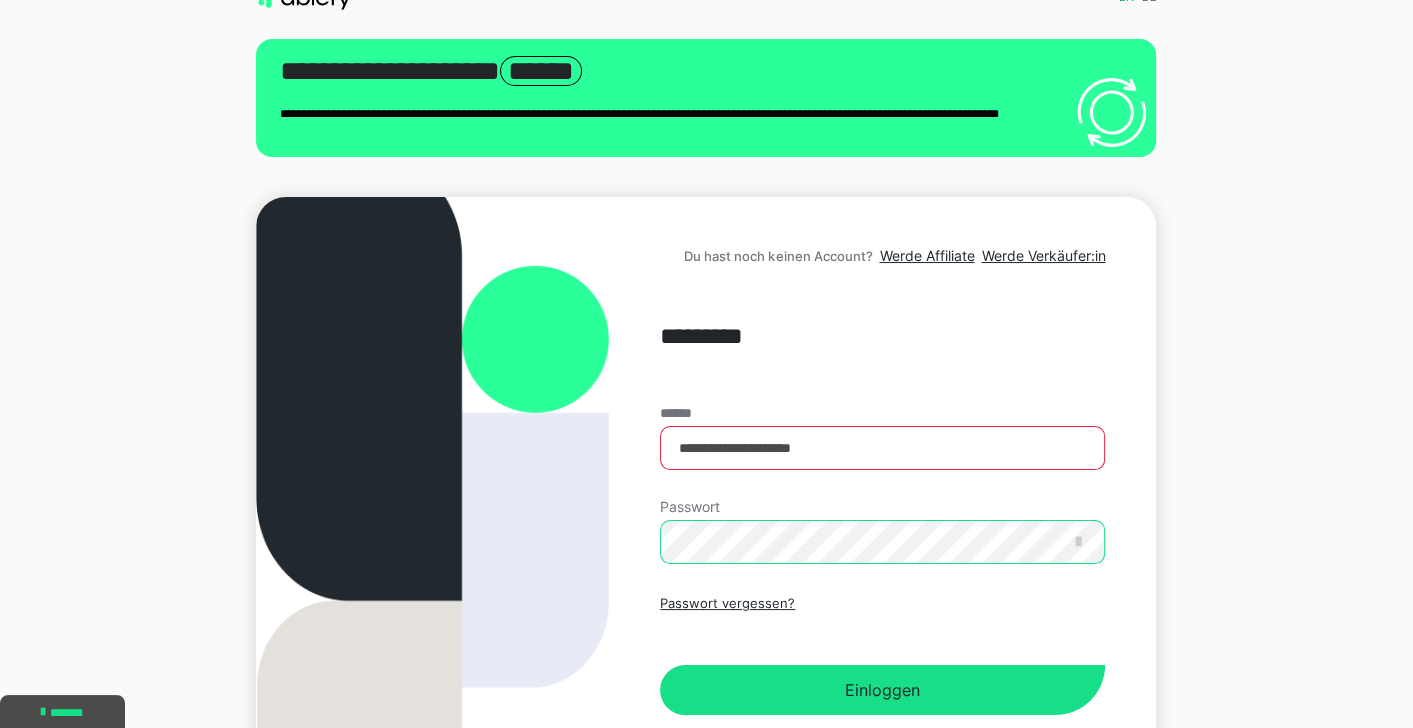 scroll, scrollTop: 105, scrollLeft: 0, axis: vertical 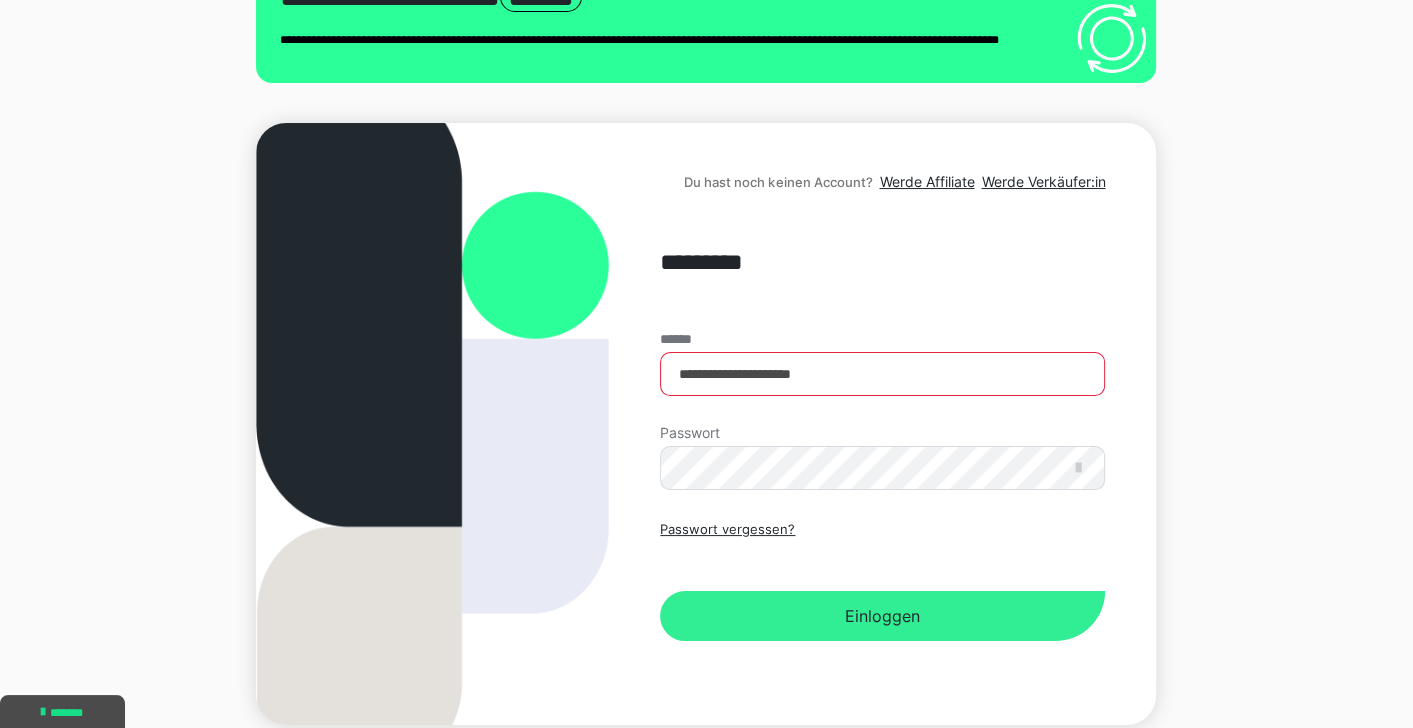 click on "Einloggen" at bounding box center (882, 616) 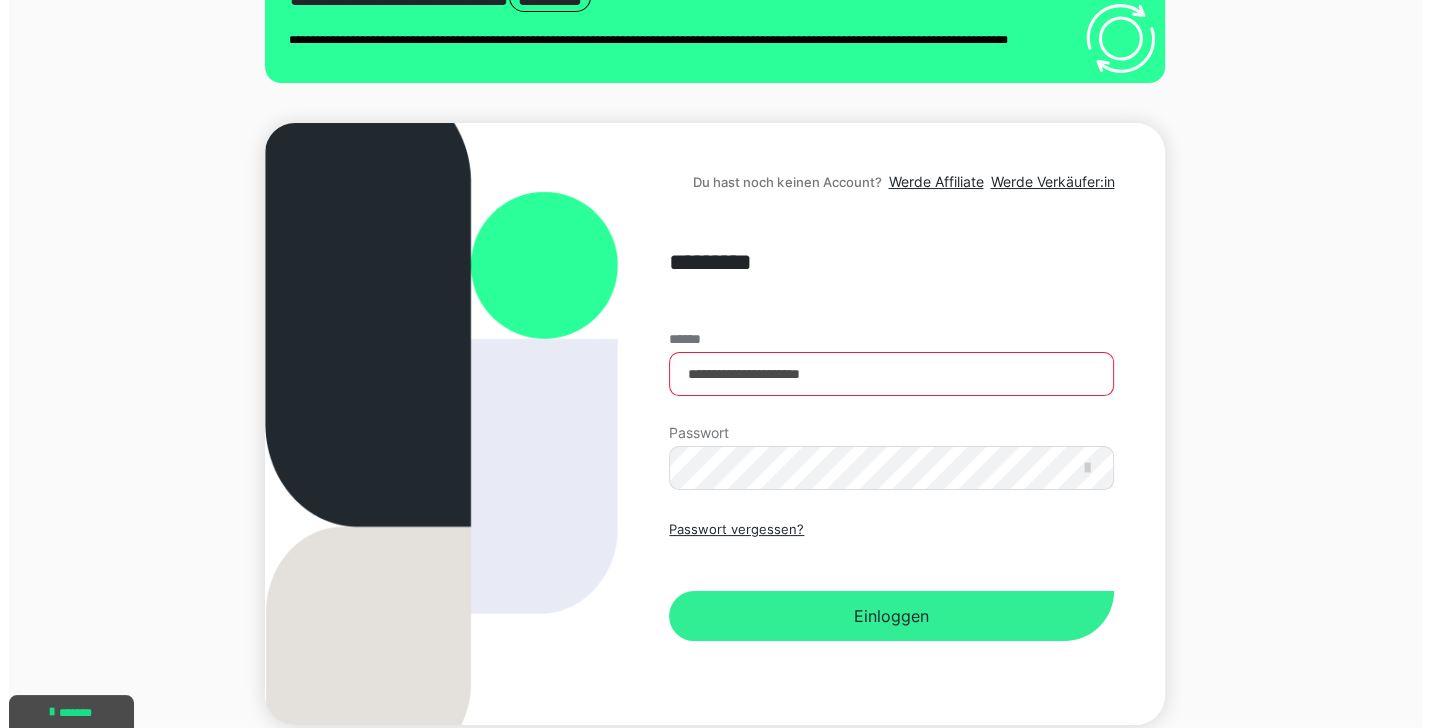 scroll, scrollTop: 0, scrollLeft: 0, axis: both 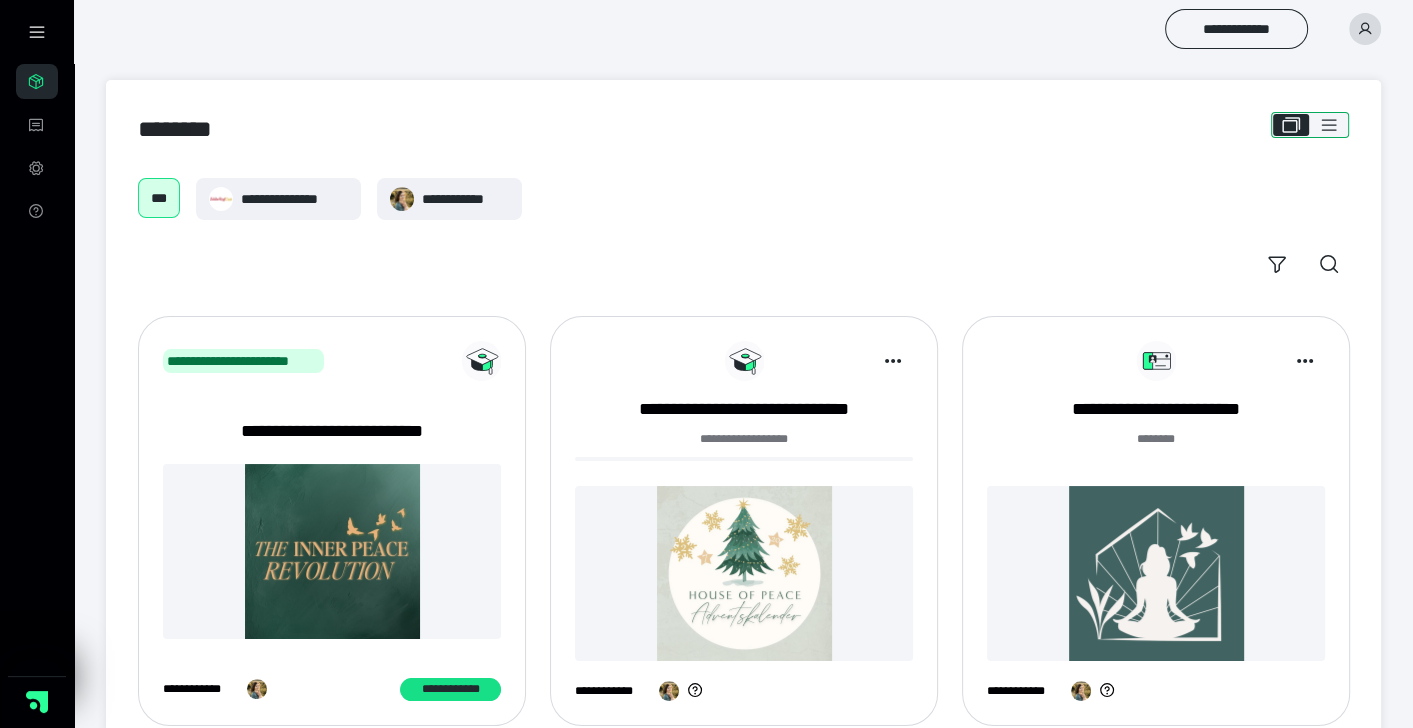 click 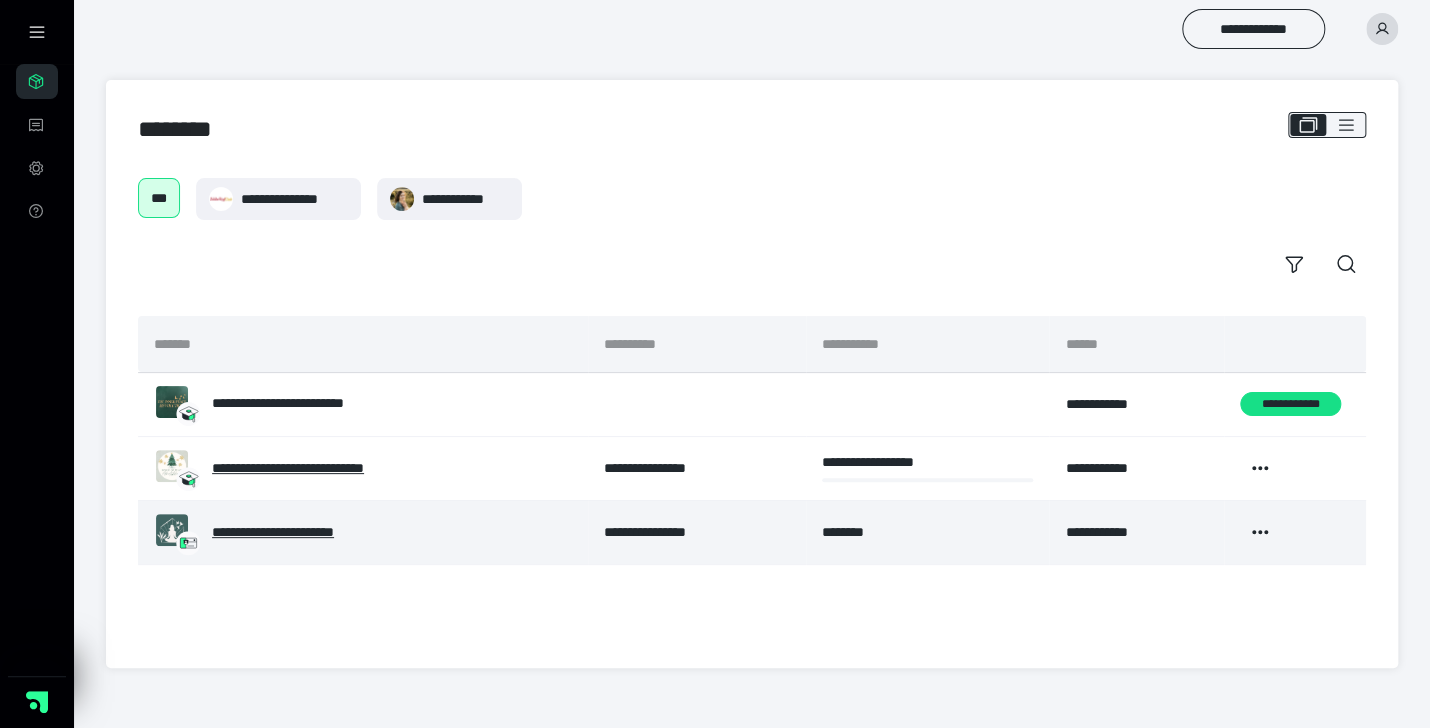 click on "**********" at bounding box center (301, 532) 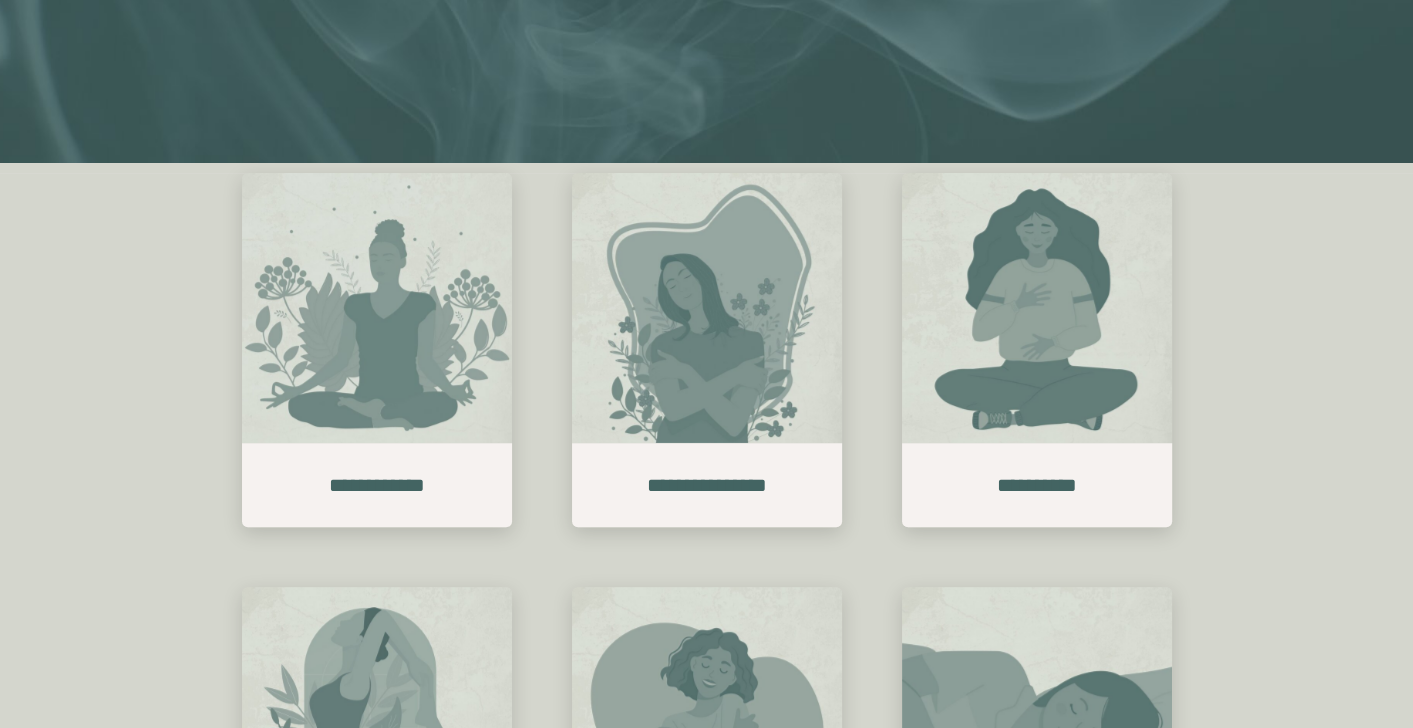 scroll, scrollTop: 0, scrollLeft: 0, axis: both 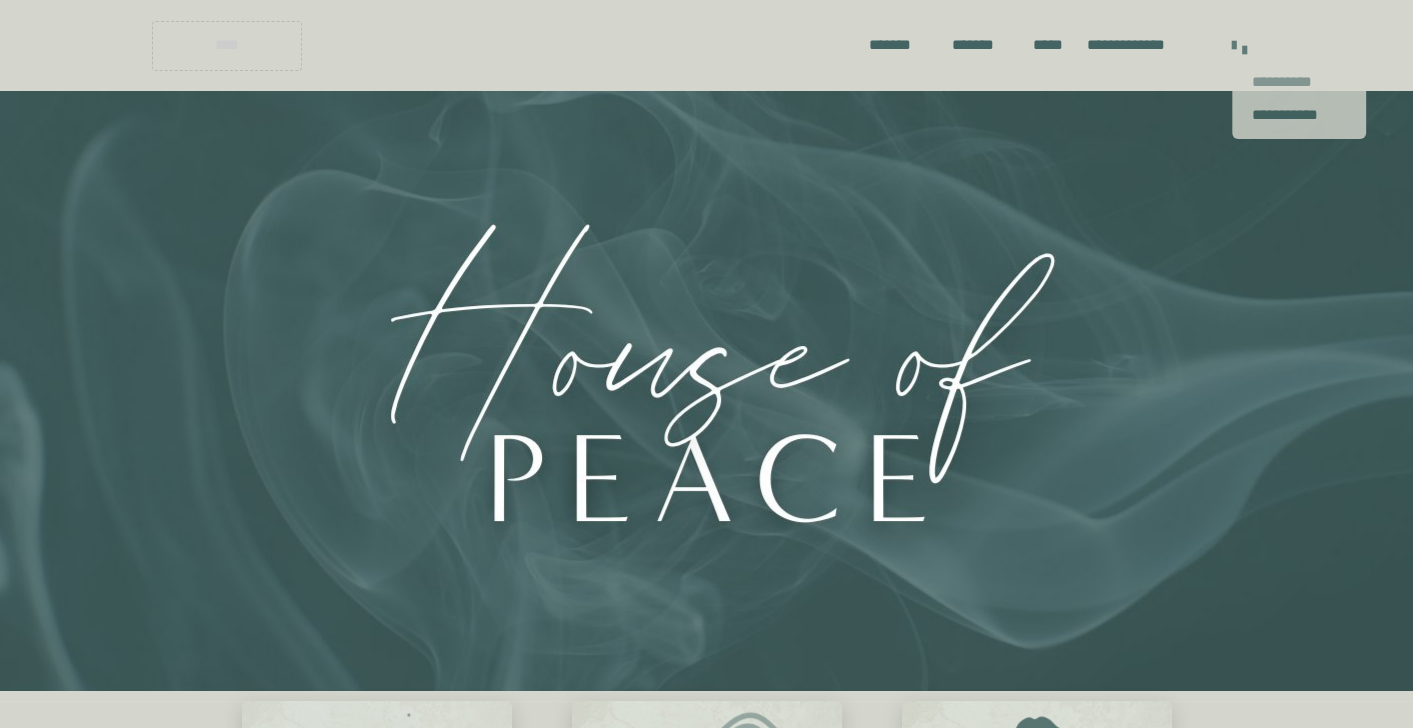 click on "**********" at bounding box center [1299, 82] 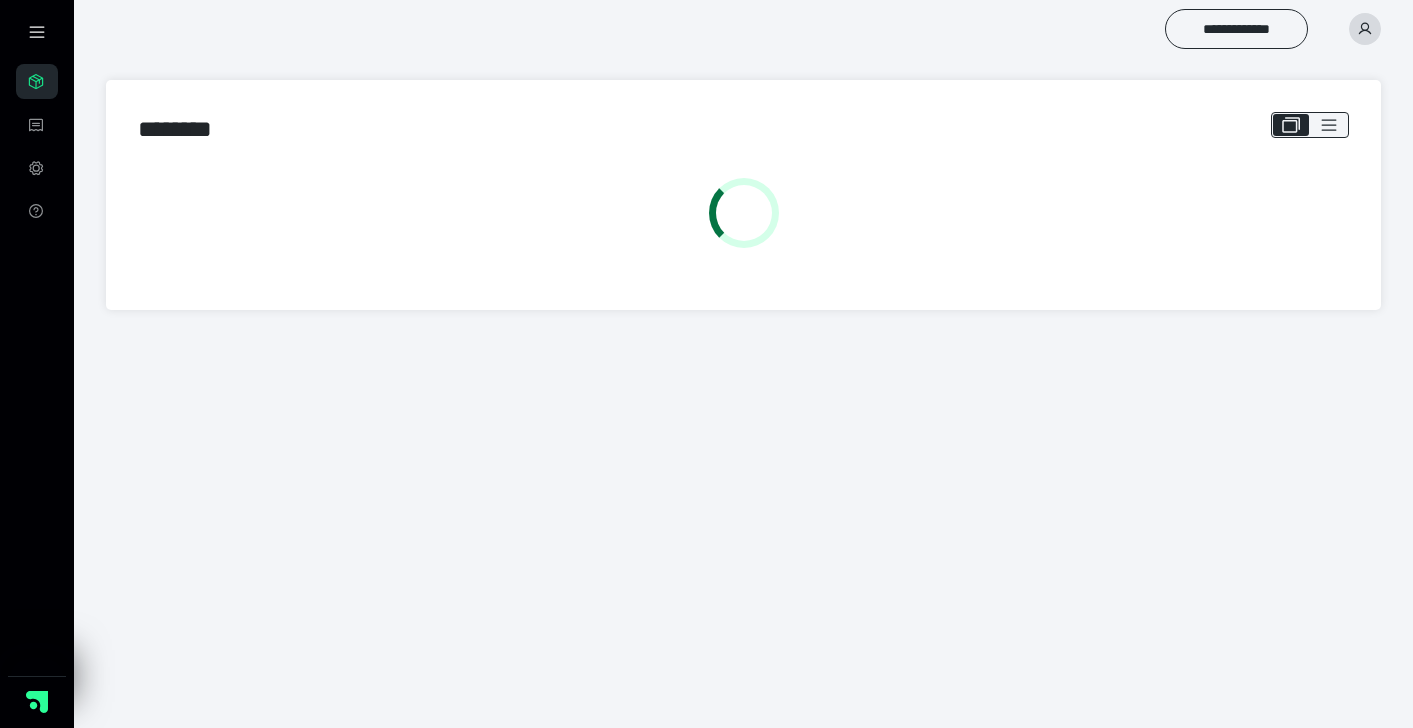 scroll, scrollTop: 0, scrollLeft: 0, axis: both 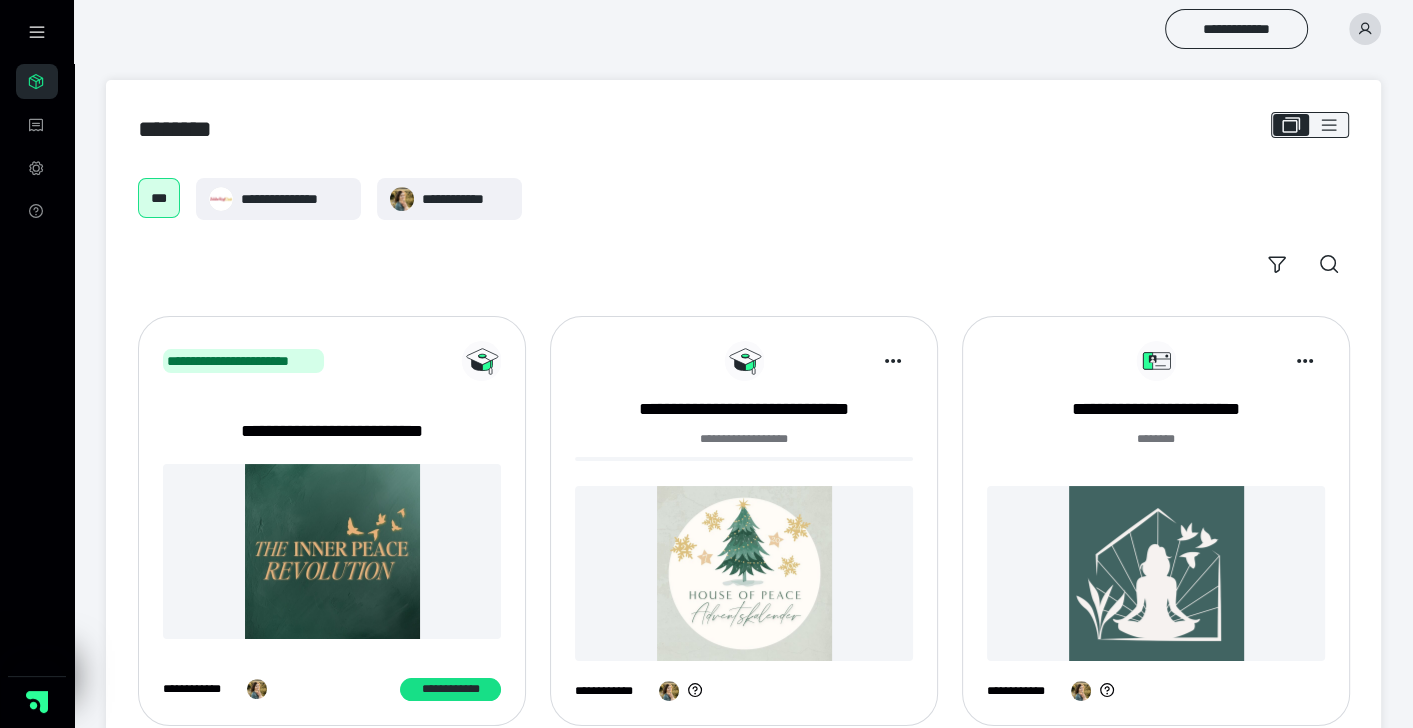 click at bounding box center (1156, 573) 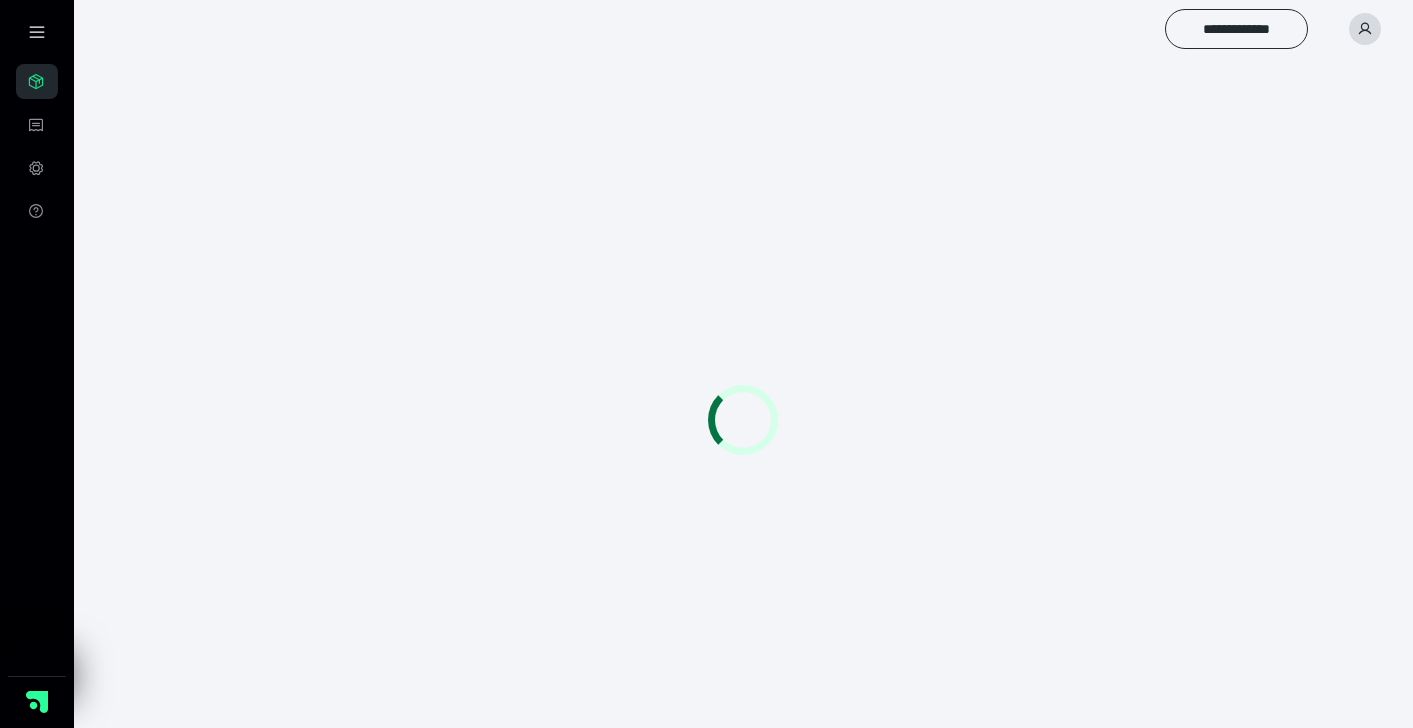 scroll, scrollTop: 0, scrollLeft: 0, axis: both 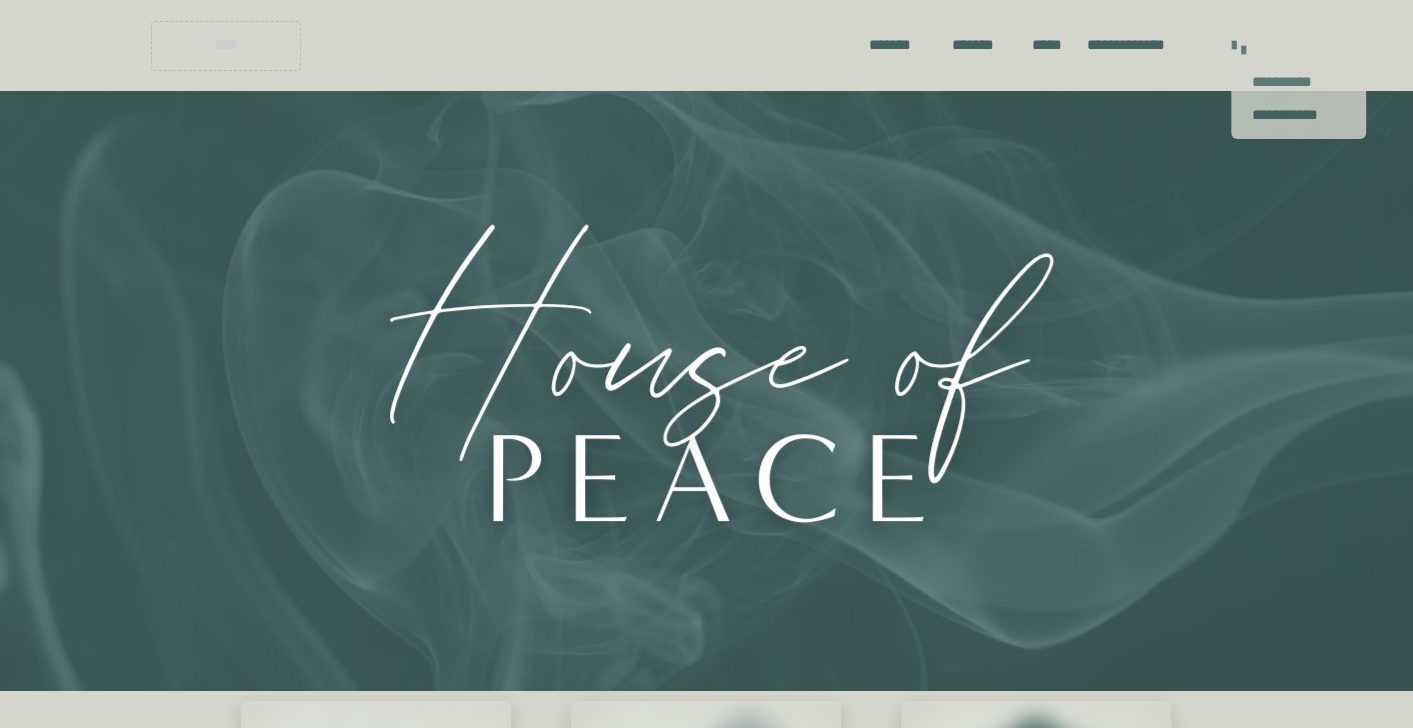 click at bounding box center [1244, 50] 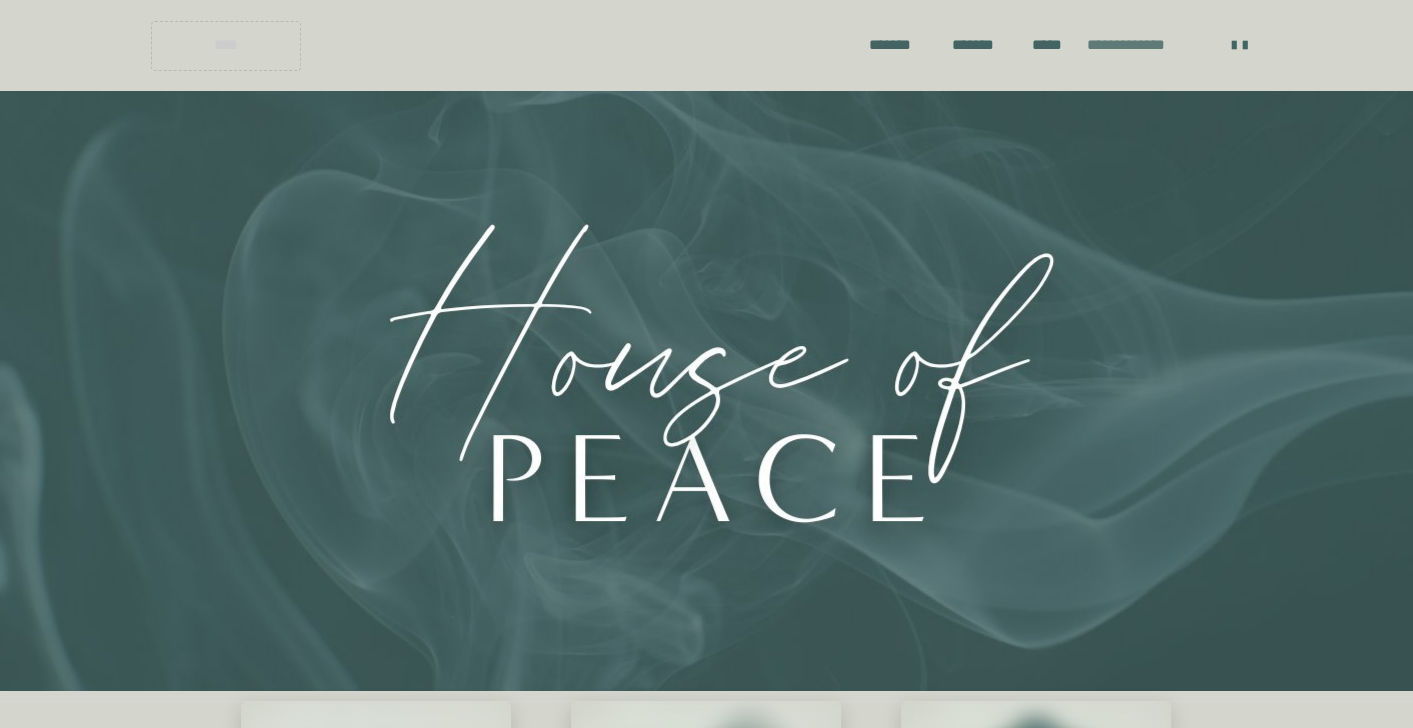 click on "**********" at bounding box center (1144, 45) 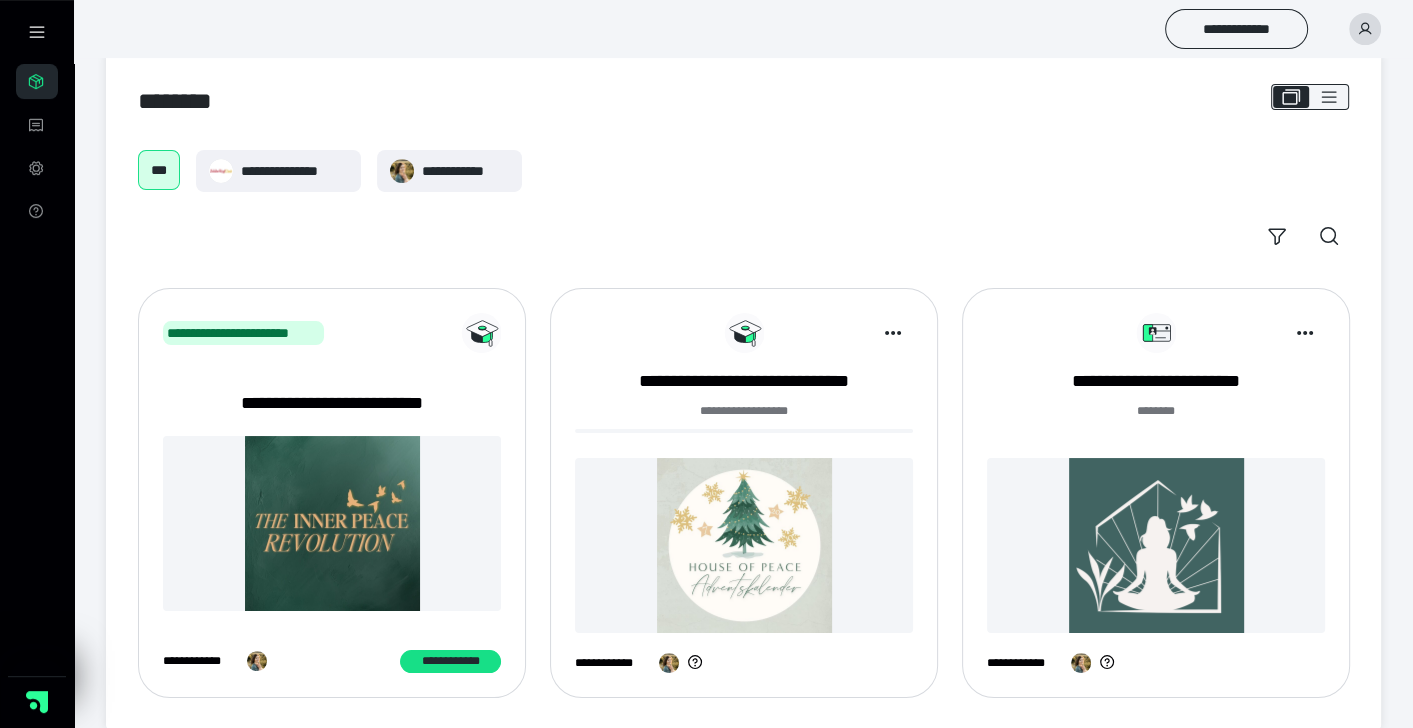 scroll, scrollTop: 52, scrollLeft: 0, axis: vertical 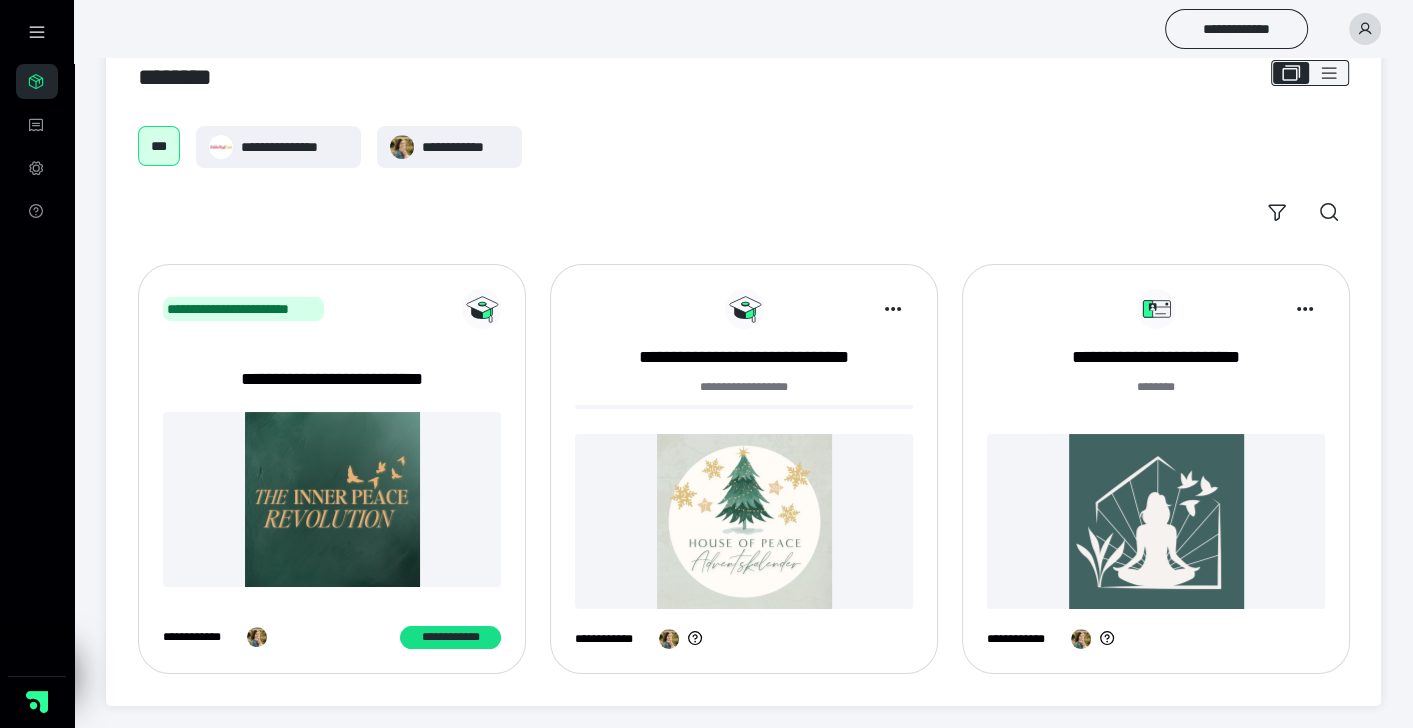 click at bounding box center (1156, 521) 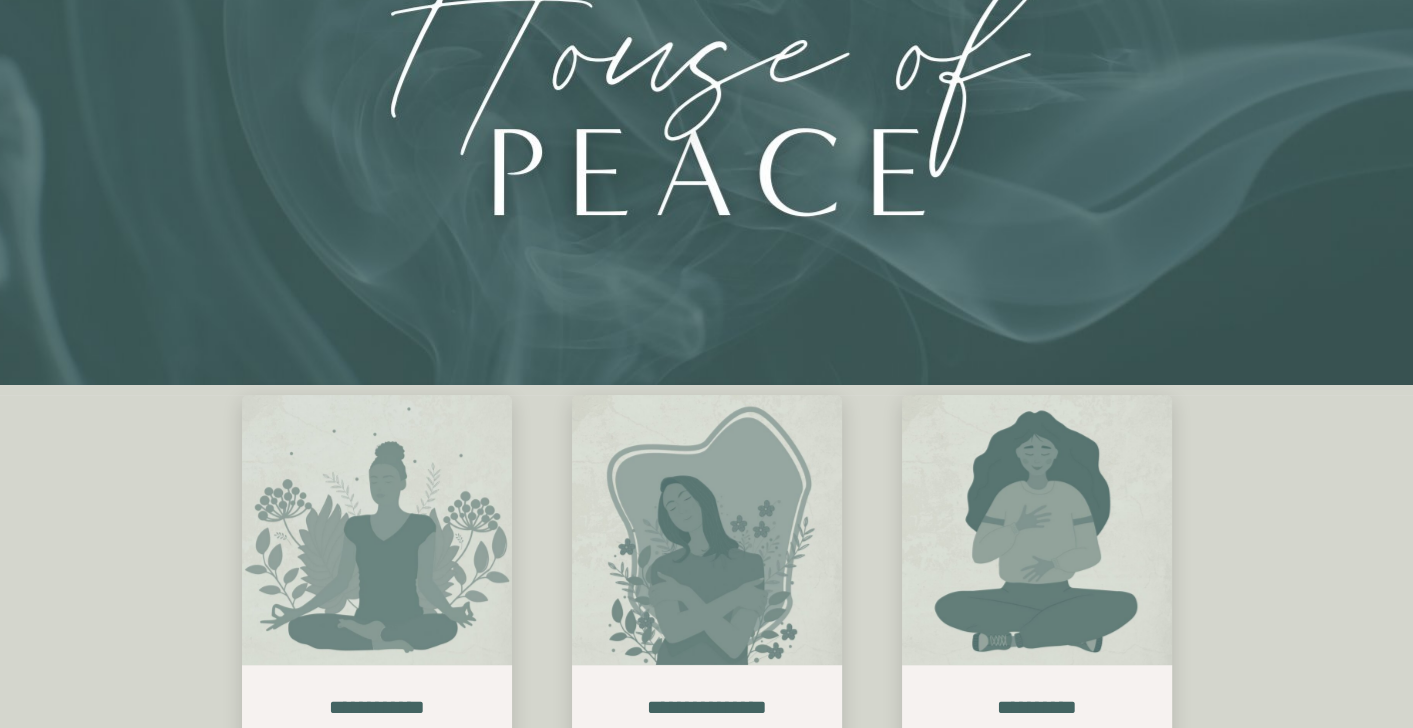 scroll, scrollTop: 0, scrollLeft: 0, axis: both 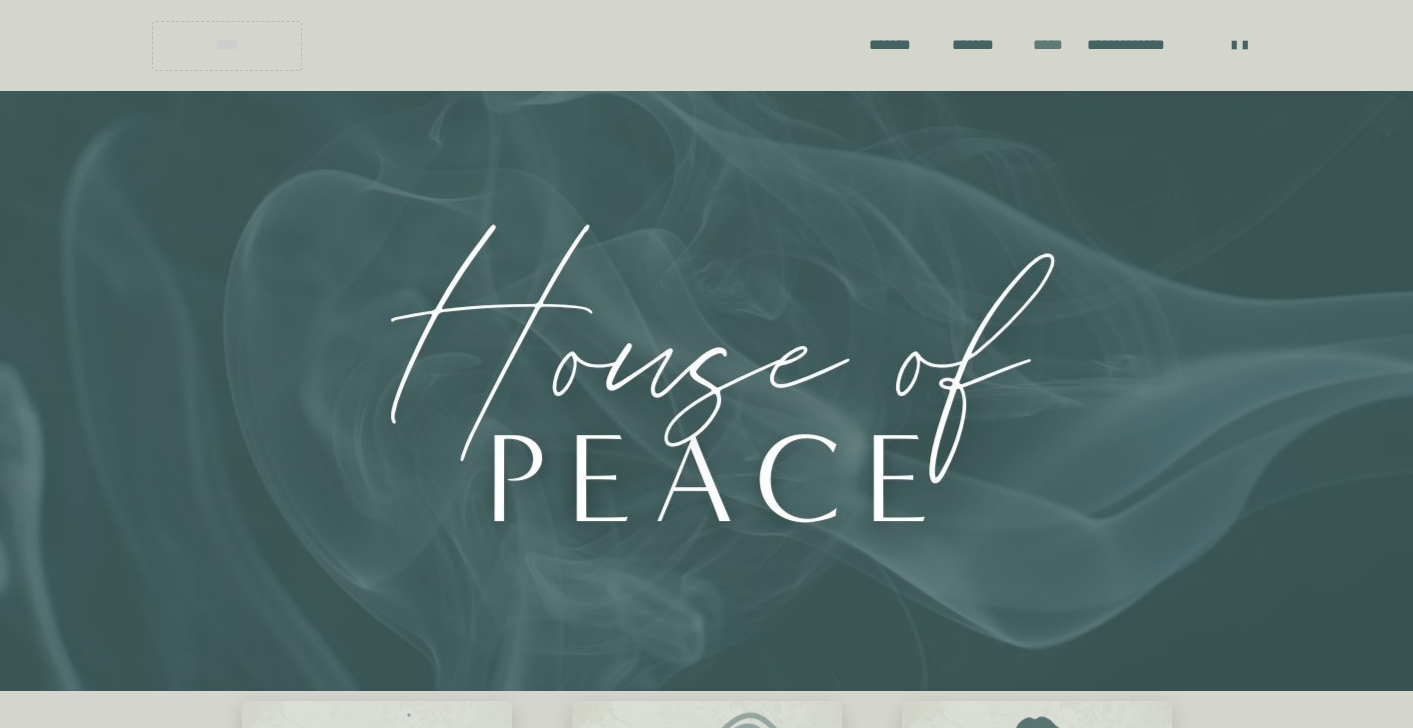 click on "*****" at bounding box center [1049, 45] 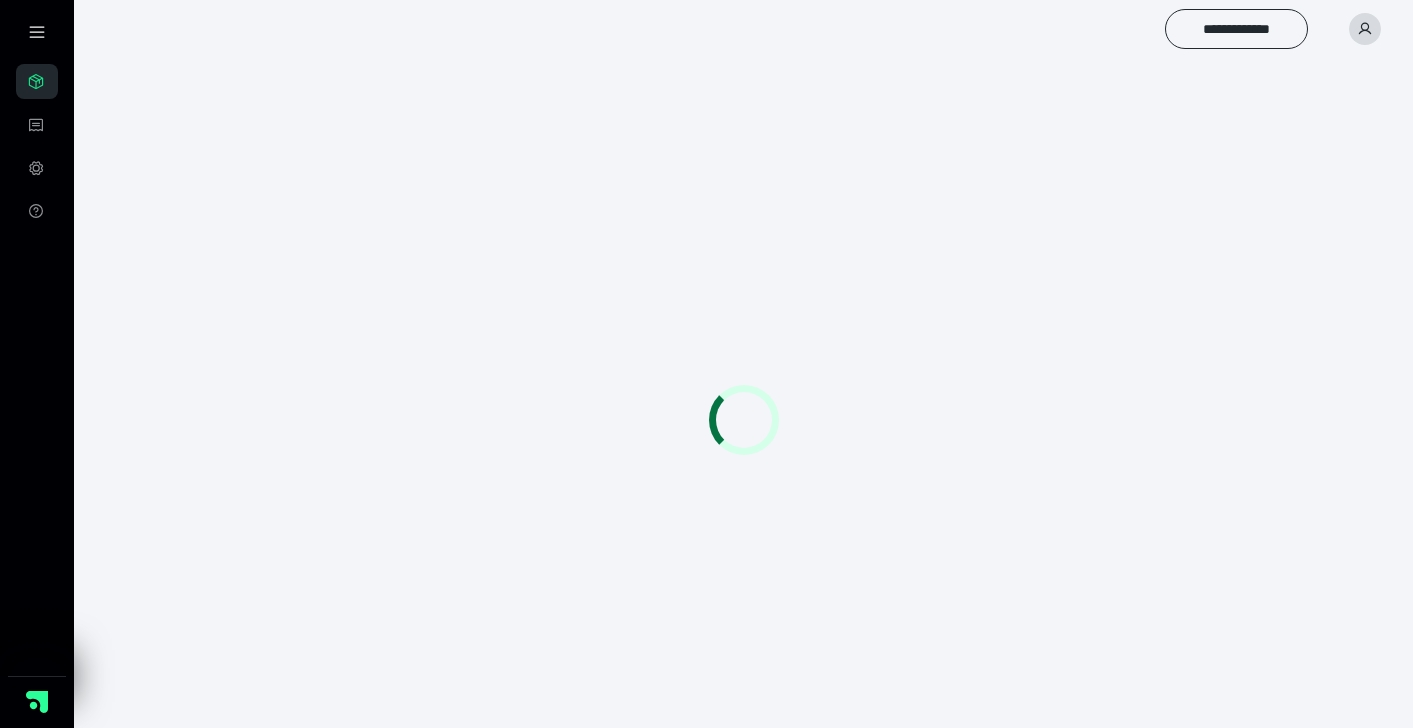 scroll, scrollTop: 0, scrollLeft: 0, axis: both 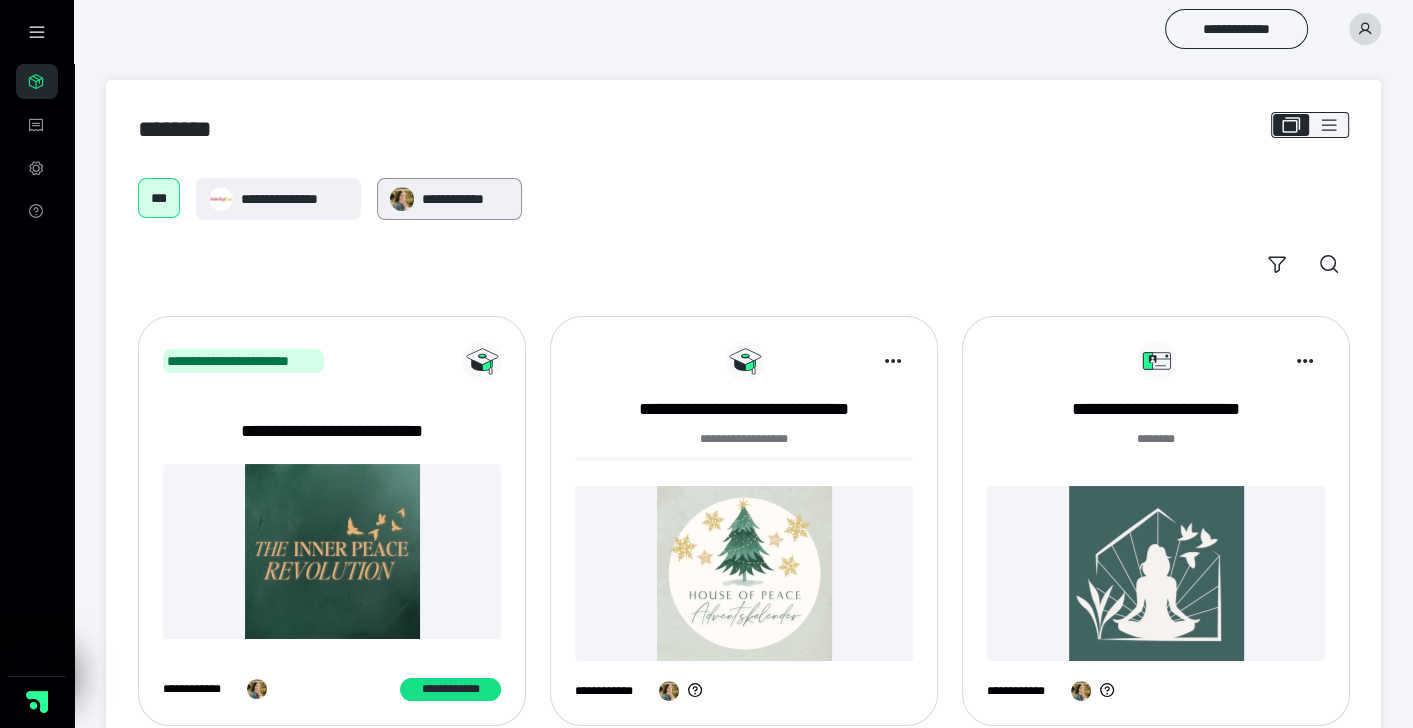 click on "**********" at bounding box center (465, 199) 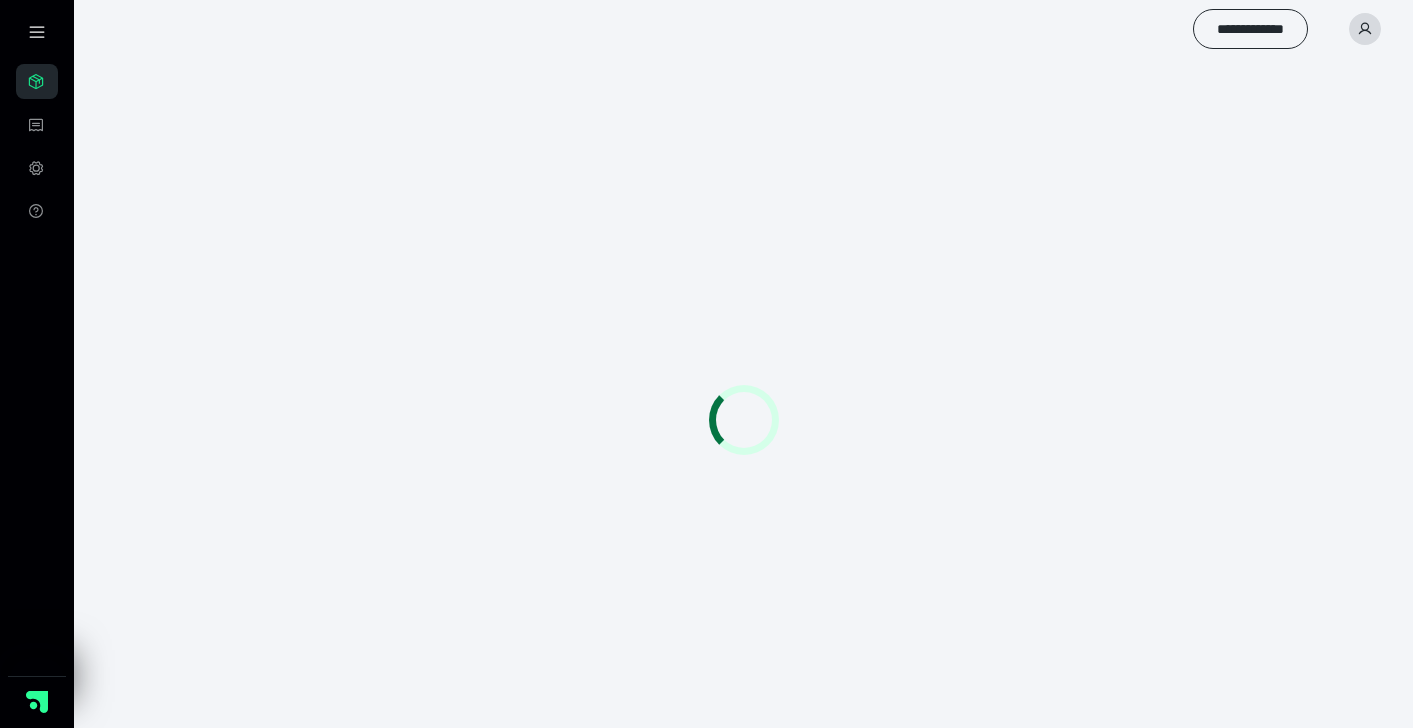 scroll, scrollTop: 0, scrollLeft: 0, axis: both 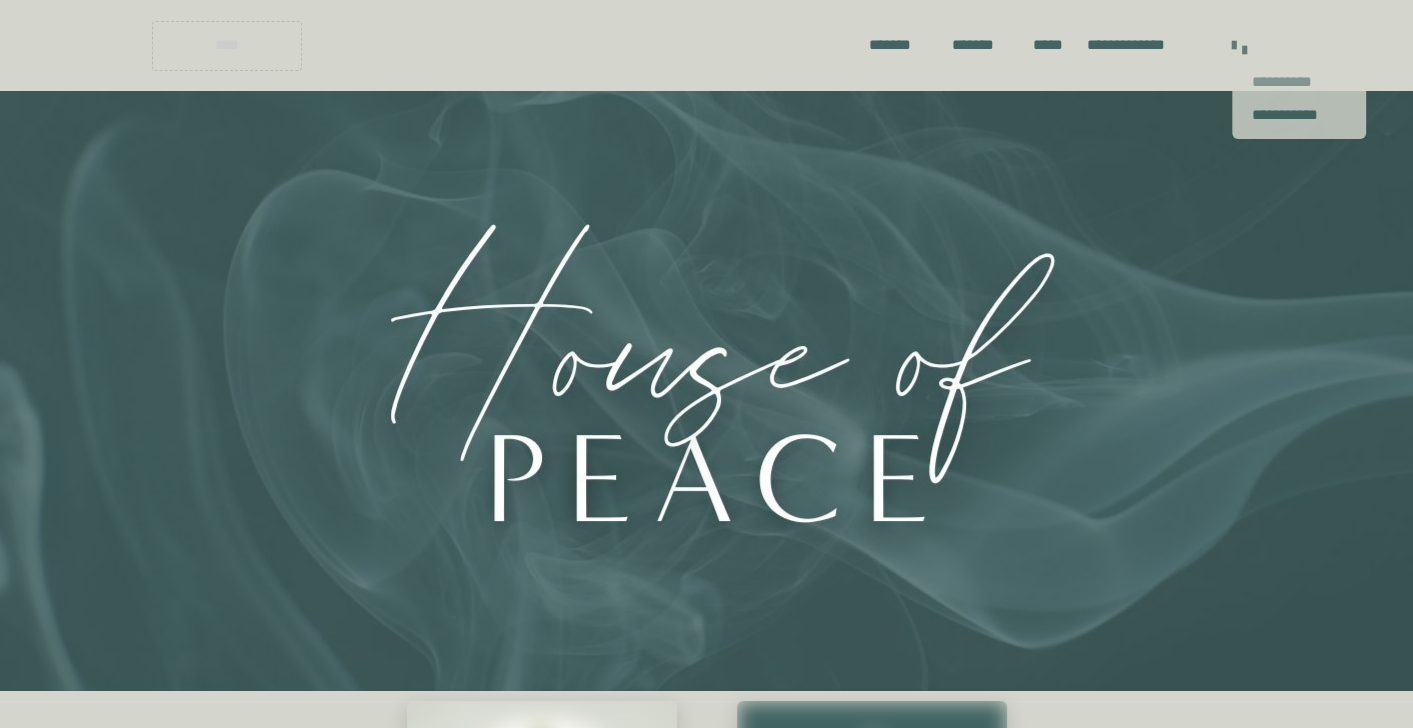 click on "**********" at bounding box center (1299, 82) 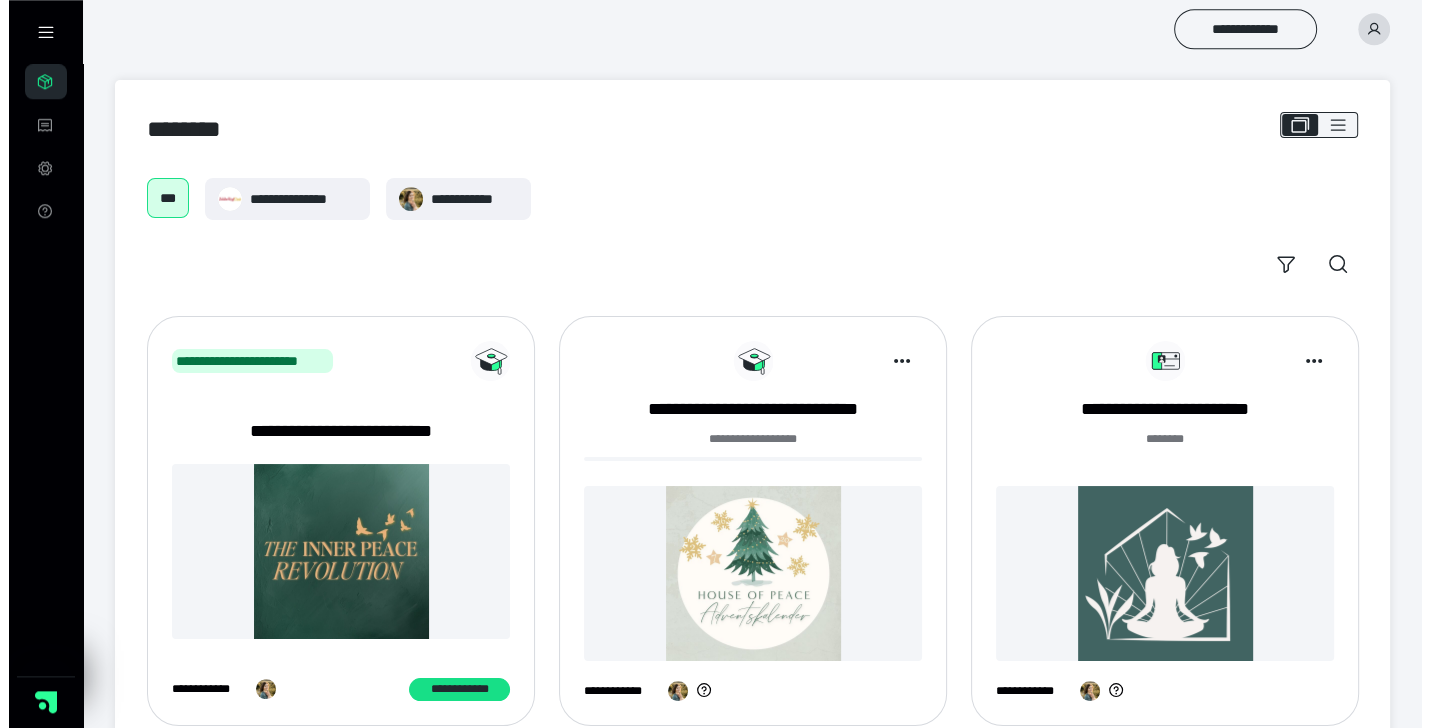 scroll, scrollTop: 0, scrollLeft: 0, axis: both 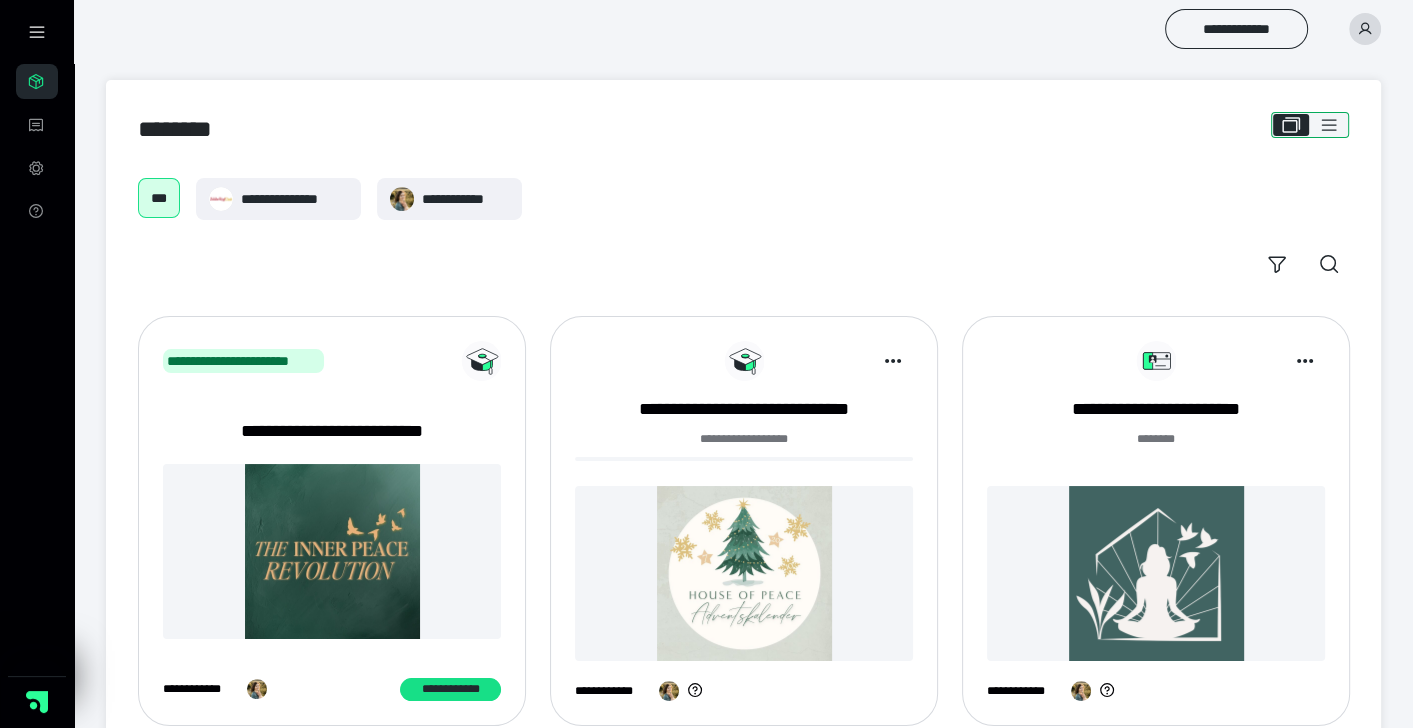 click 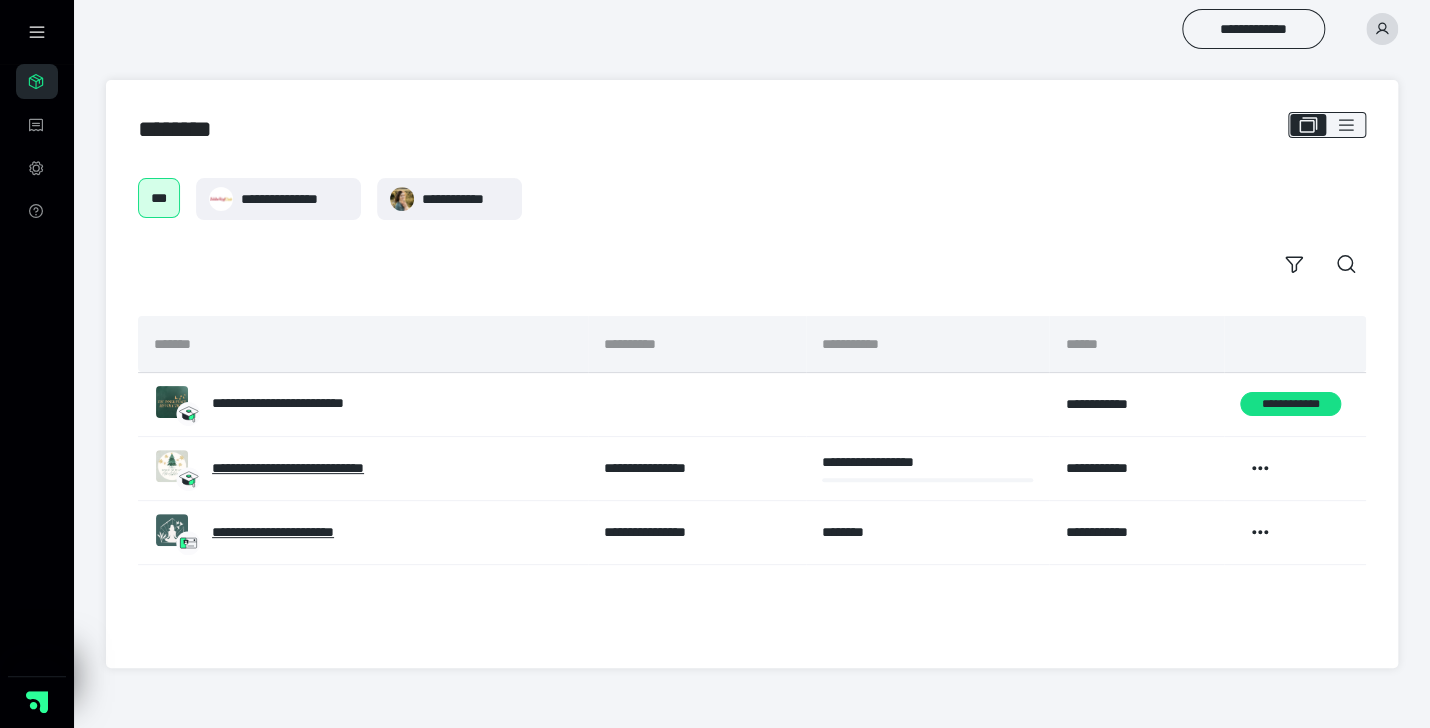 click 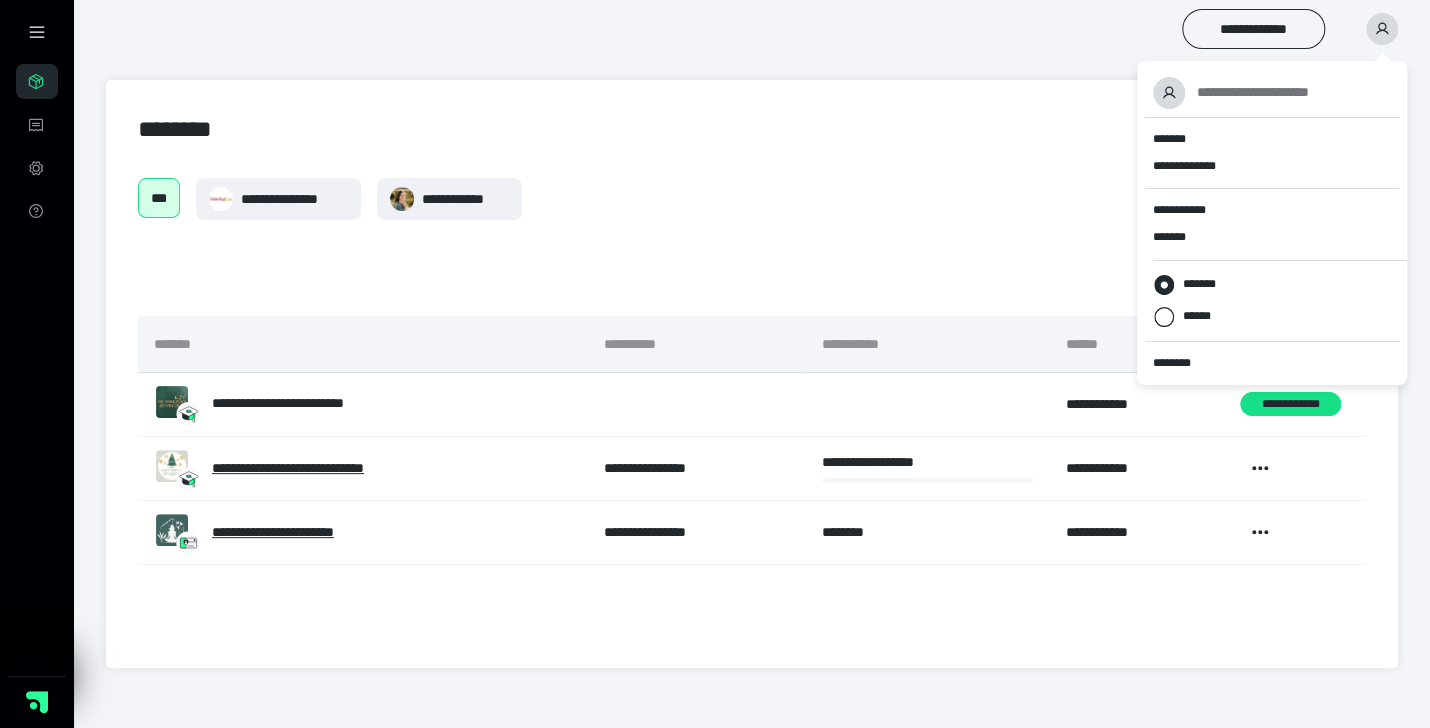 click 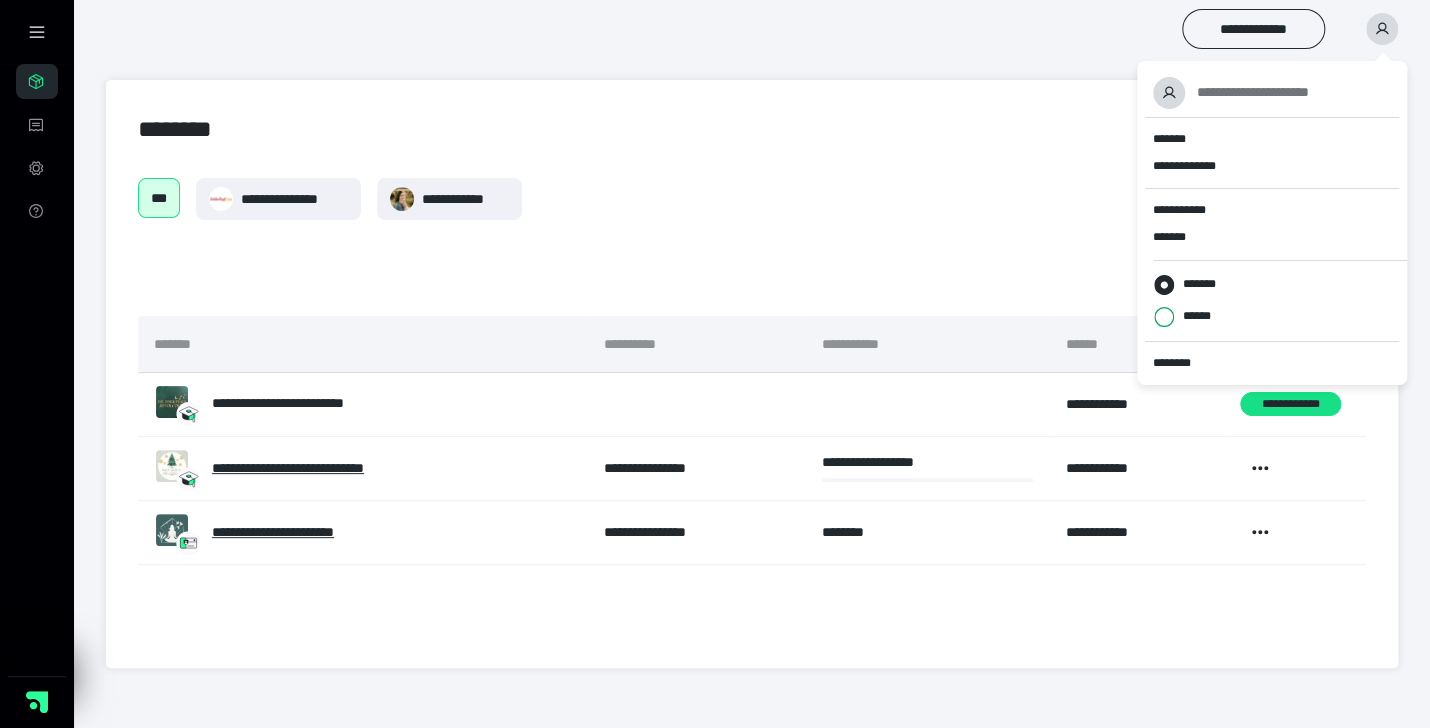 click on "******" at bounding box center (1153, 317) 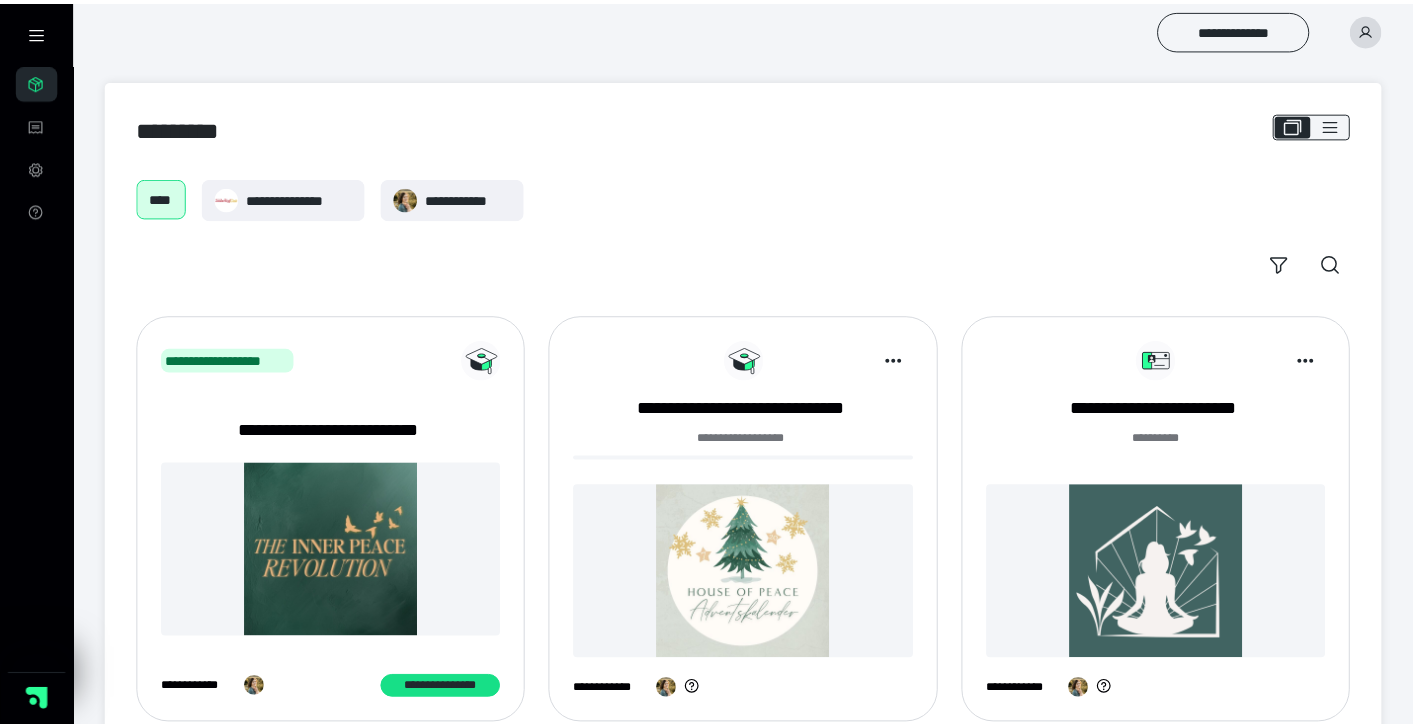 scroll, scrollTop: 0, scrollLeft: 0, axis: both 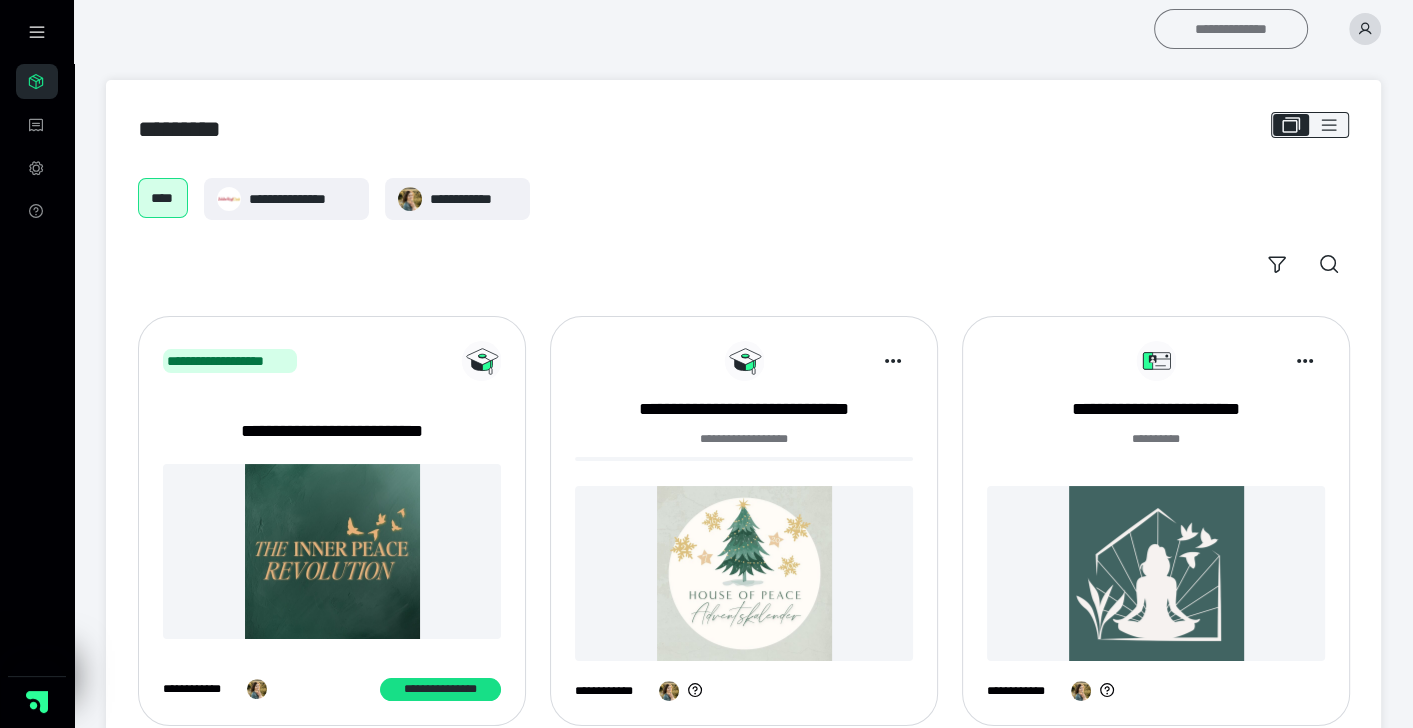 click on "**********" at bounding box center [1231, 29] 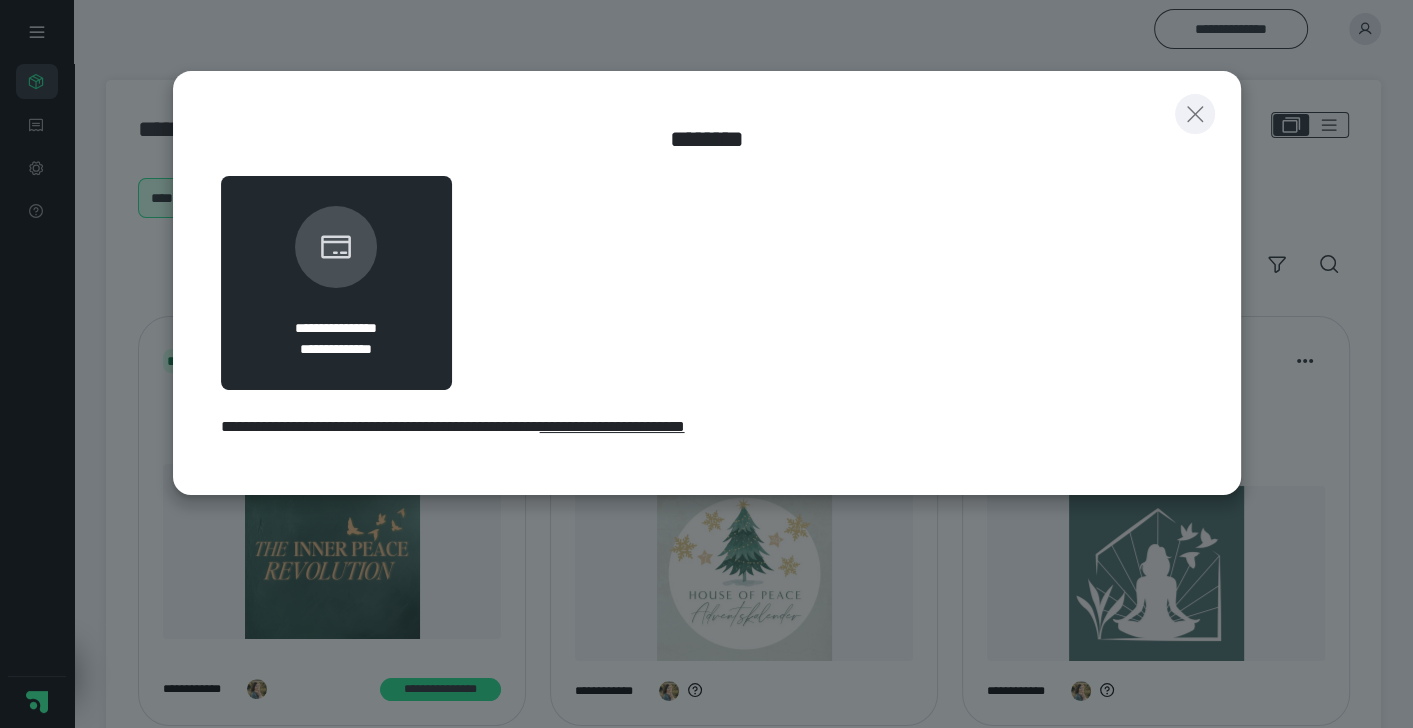 click 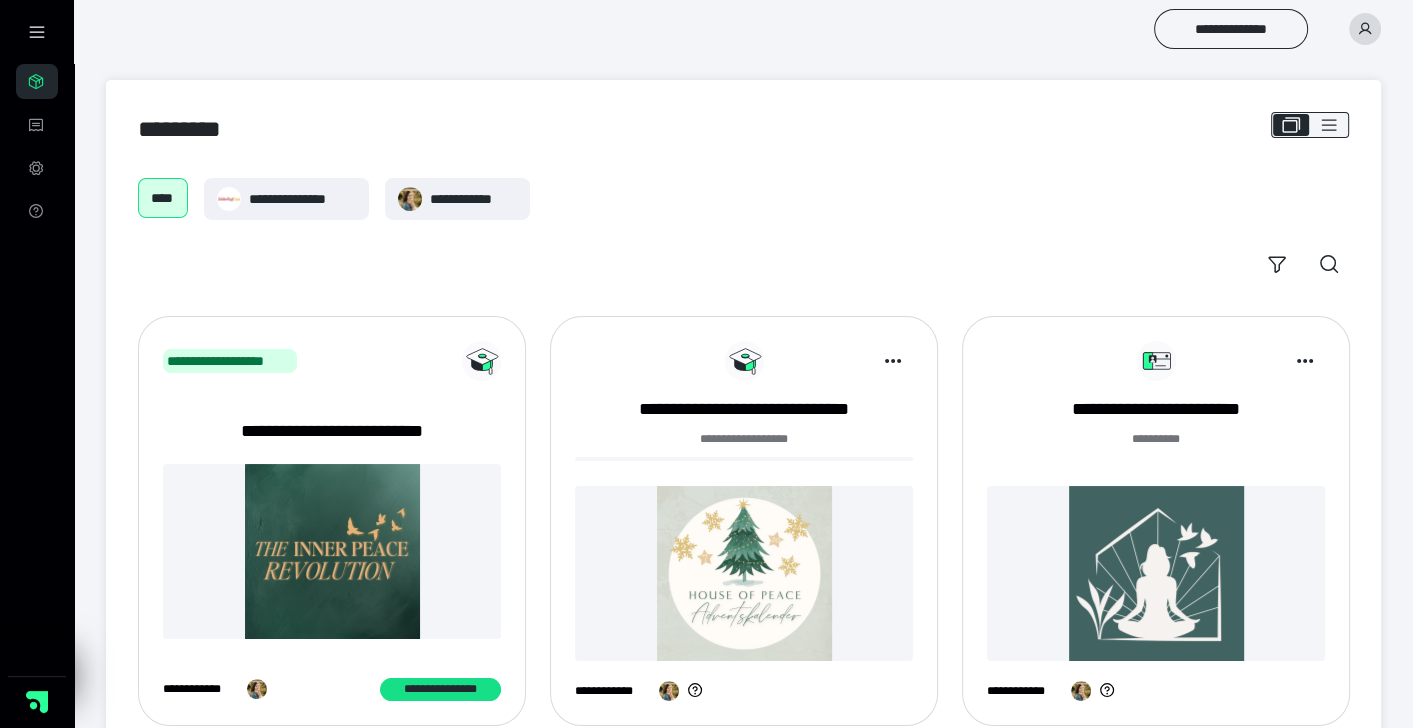 drag, startPoint x: 951, startPoint y: 11, endPoint x: 658, endPoint y: 34, distance: 293.90134 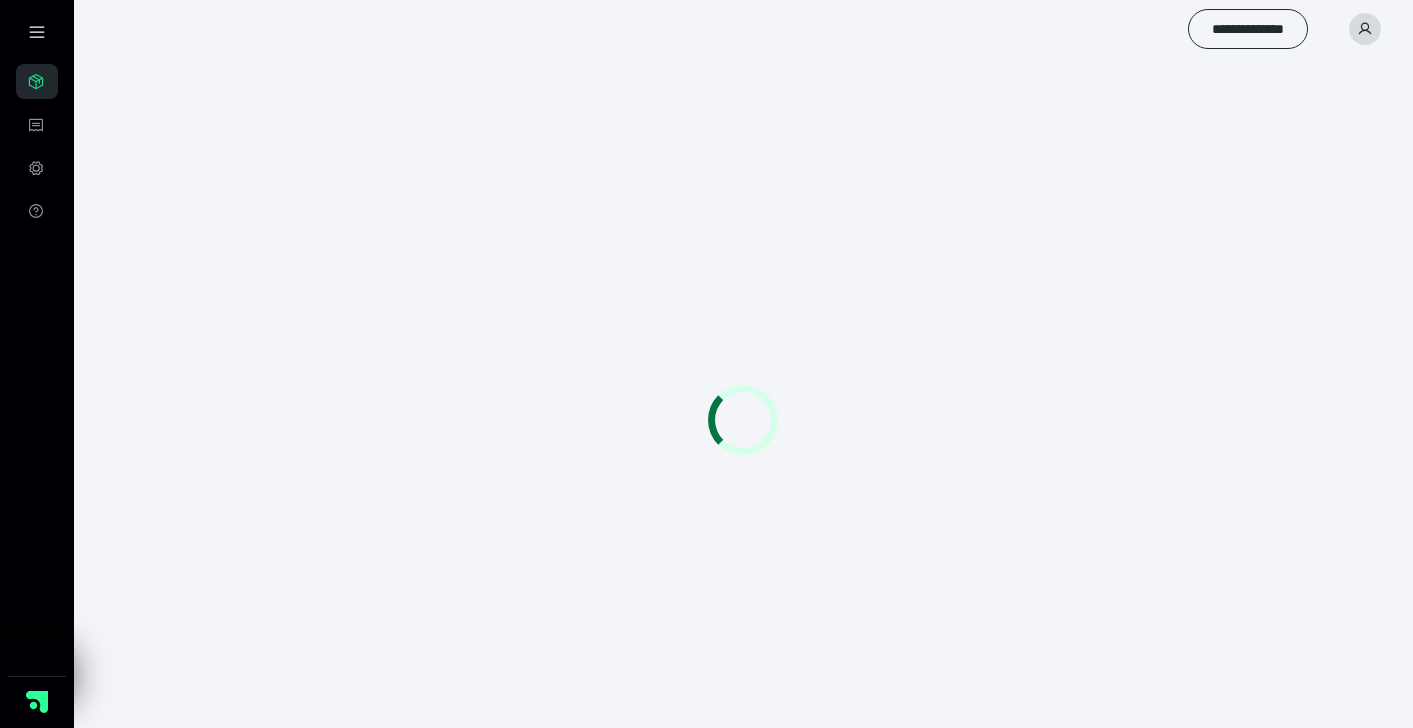 scroll, scrollTop: 0, scrollLeft: 0, axis: both 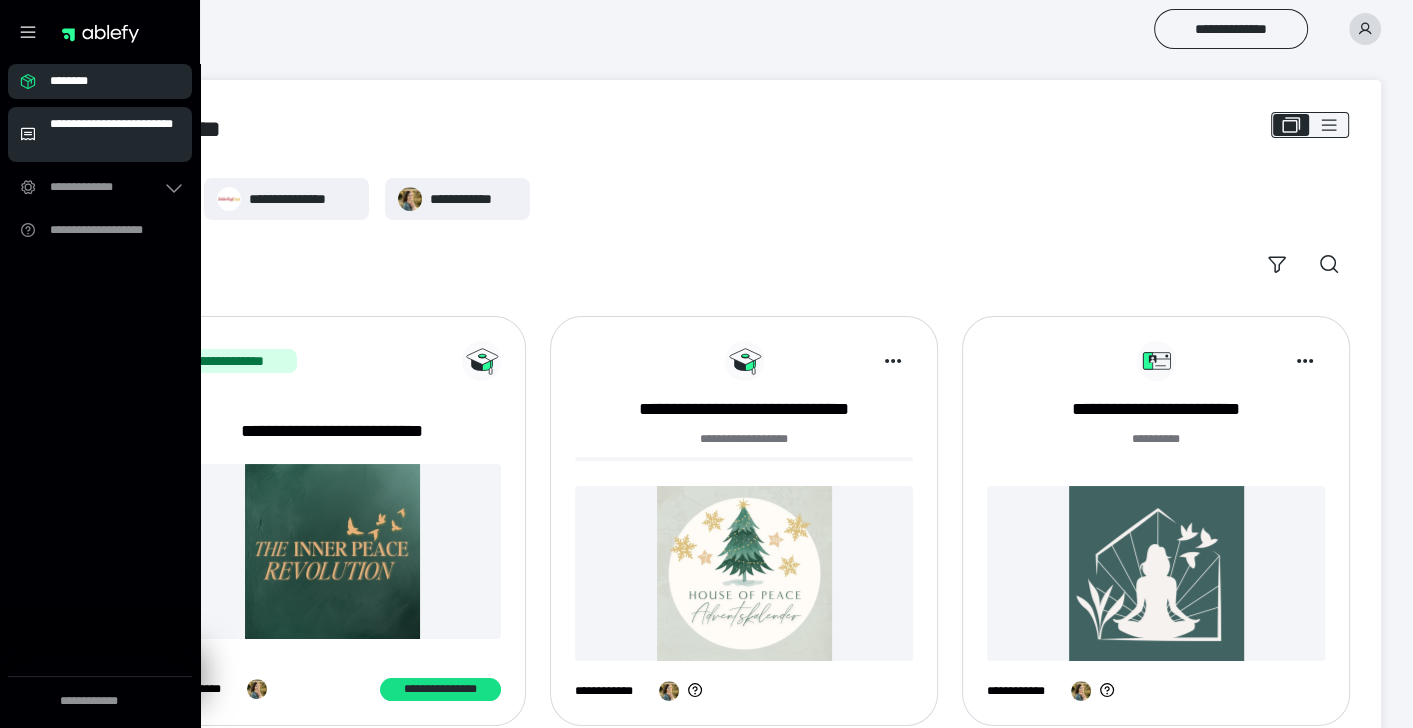 click on "**********" at bounding box center [115, 134] 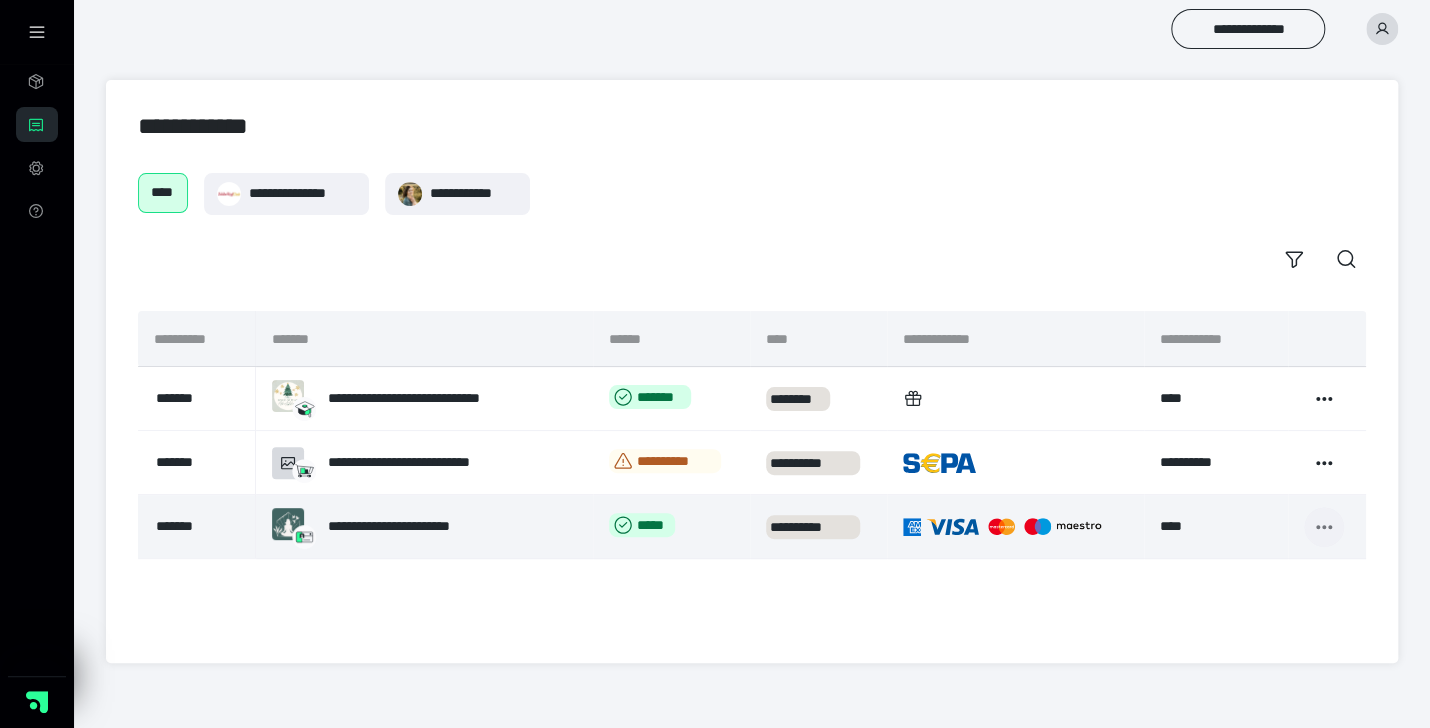 click 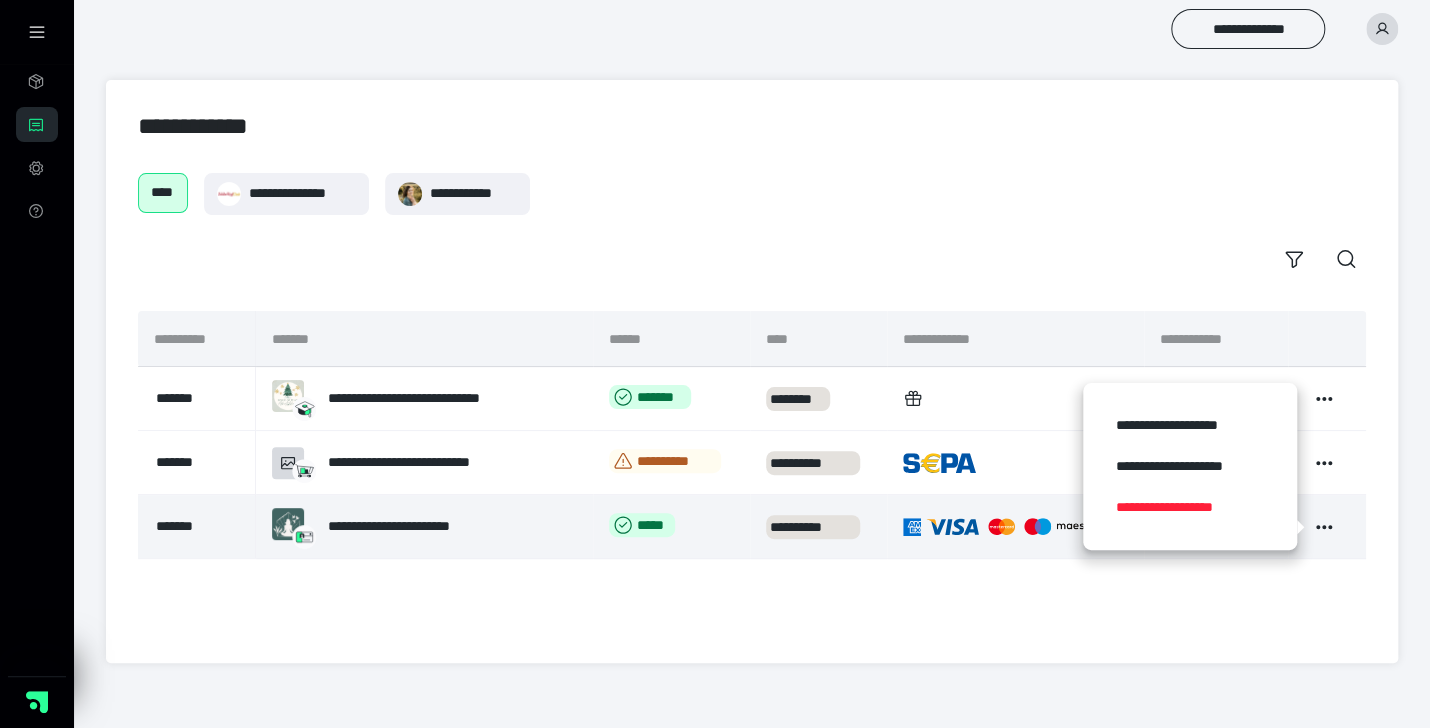 click on "**********" at bounding box center [1189, 507] 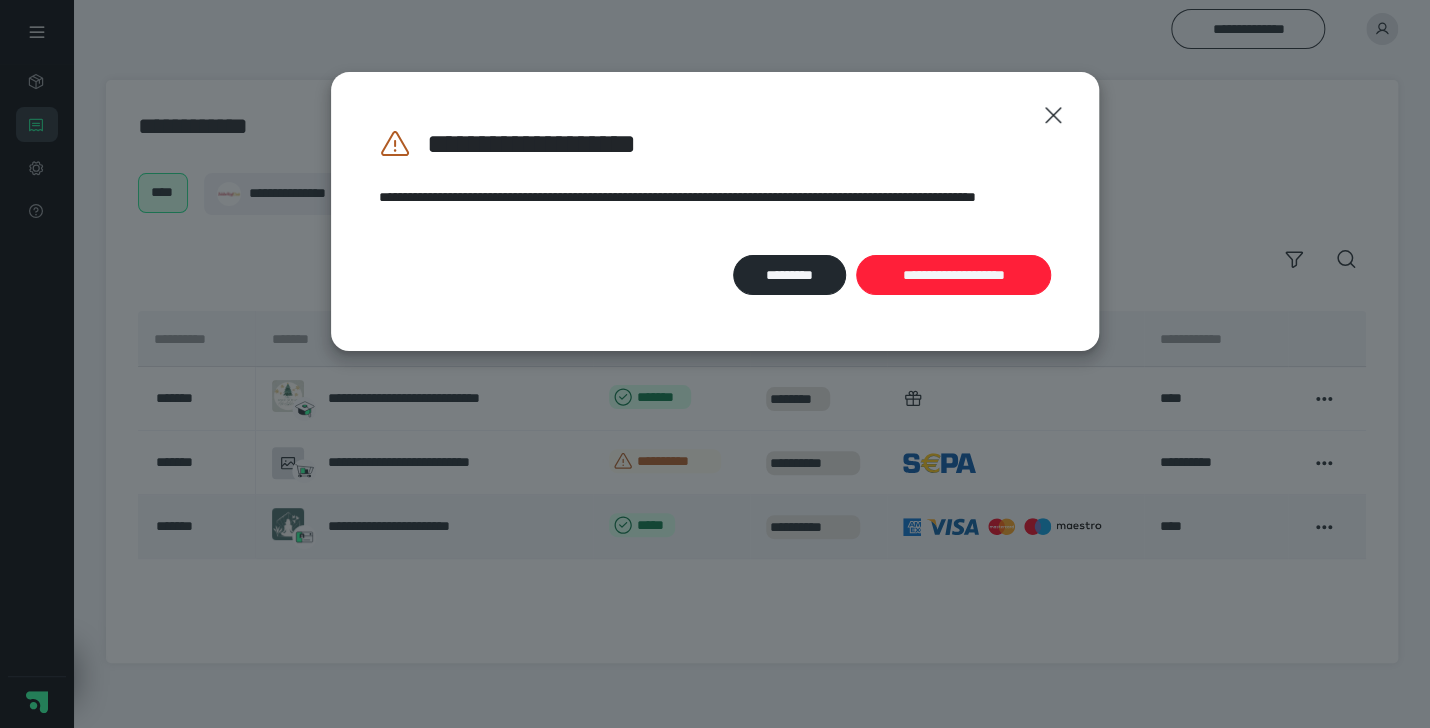 click on "**********" at bounding box center (953, 275) 